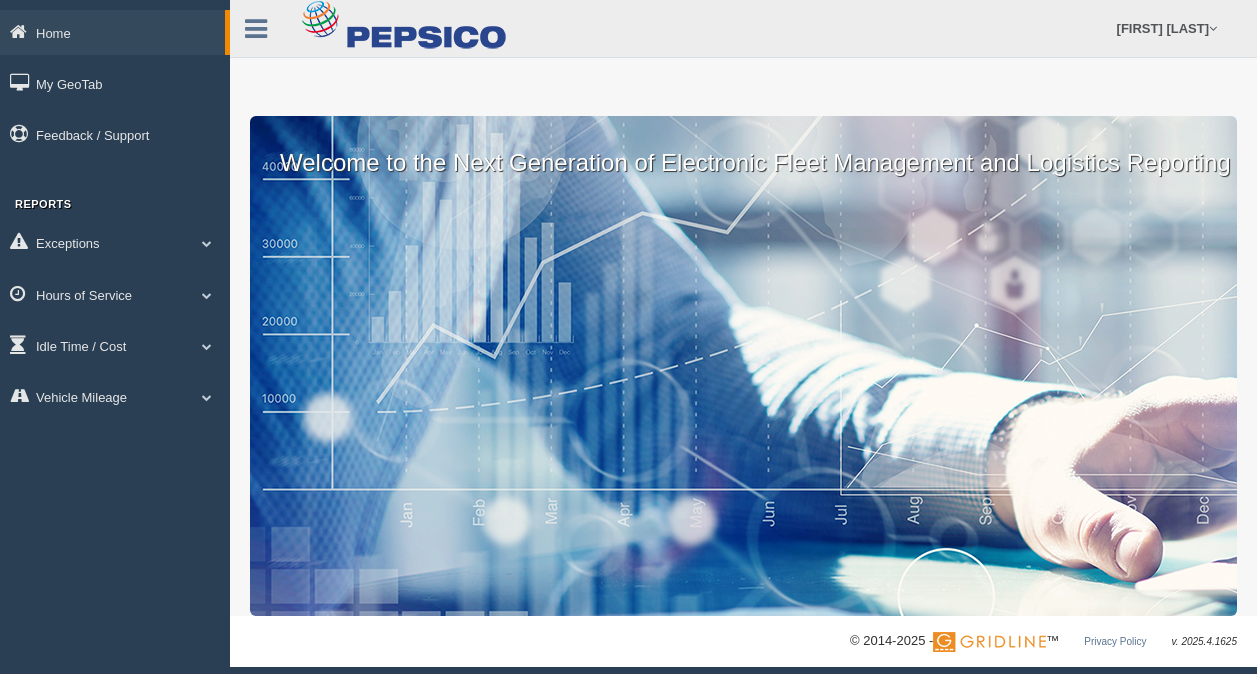 scroll, scrollTop: 0, scrollLeft: 0, axis: both 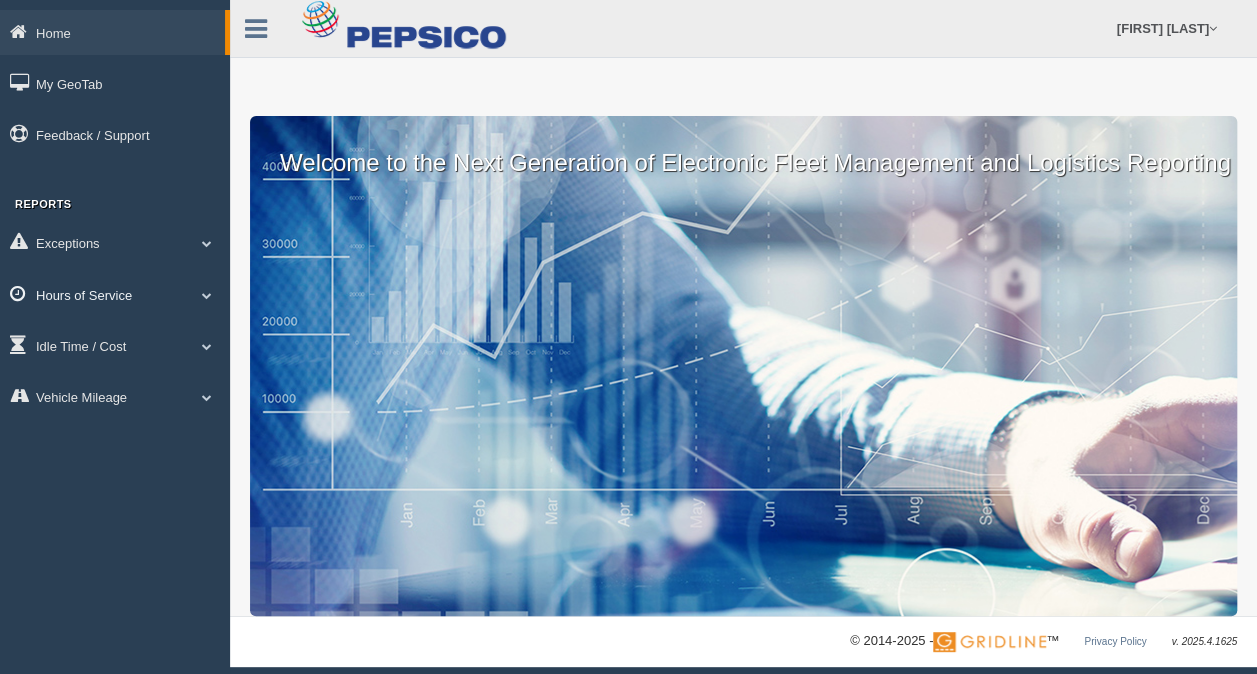 click on "Hours of Service" at bounding box center [115, 294] 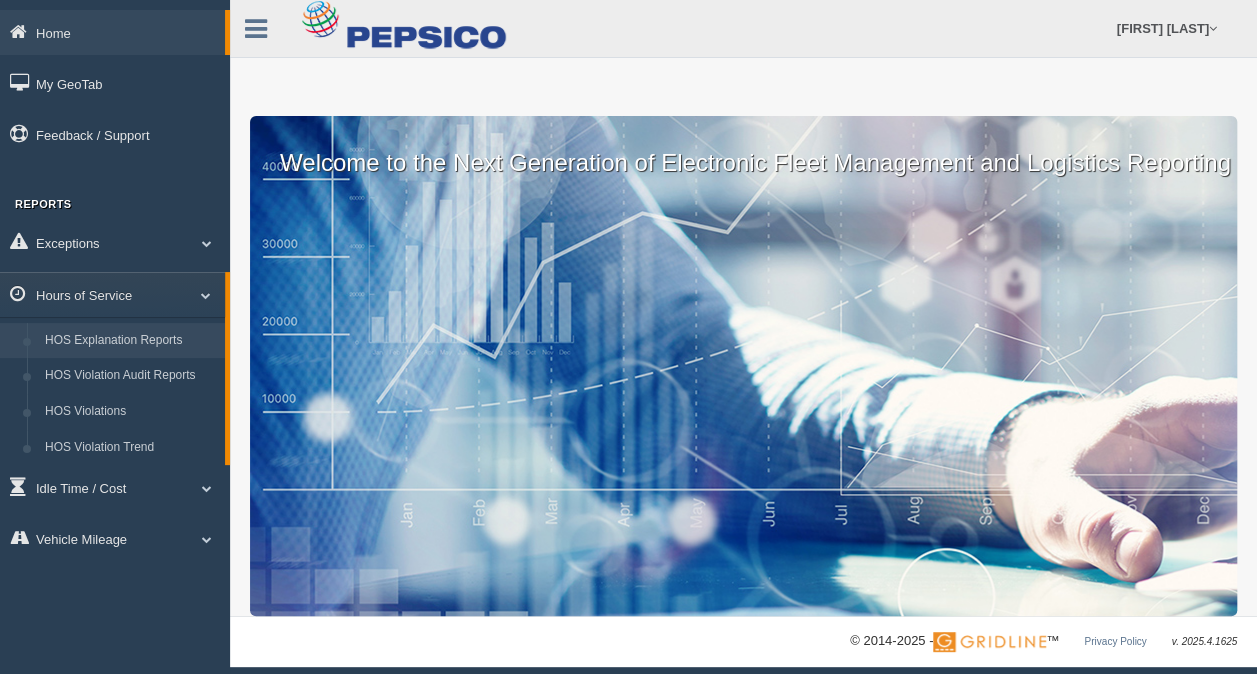 click on "HOS Explanation Reports" at bounding box center (130, 341) 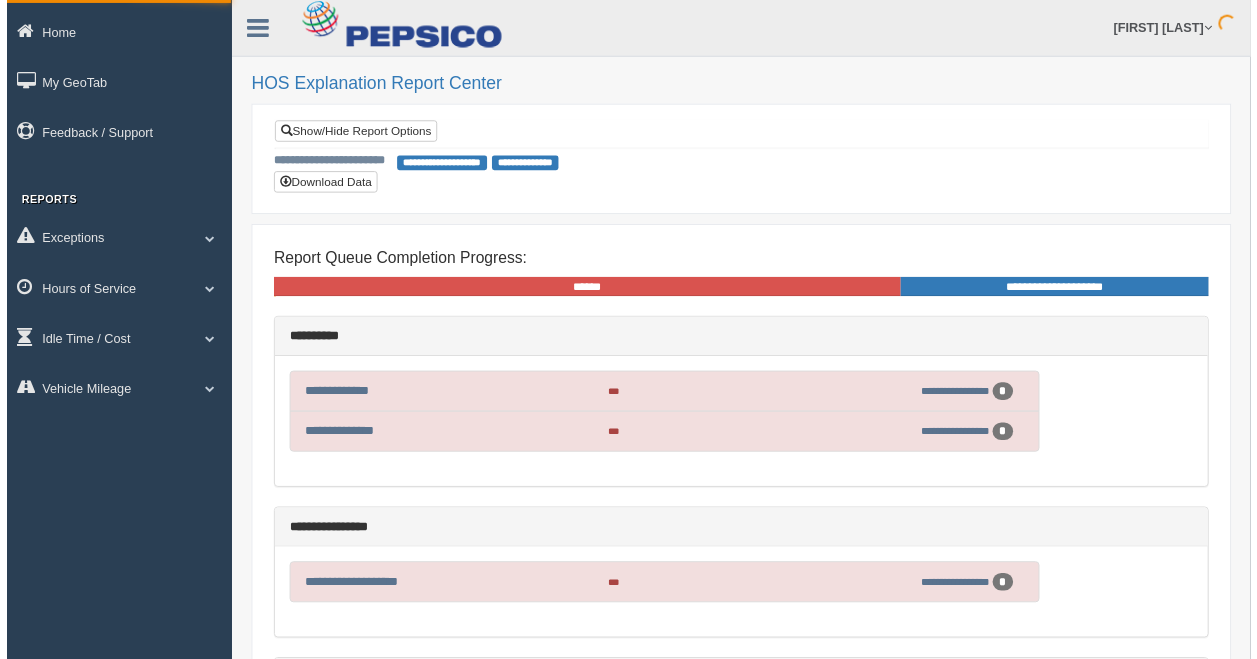 scroll, scrollTop: 0, scrollLeft: 0, axis: both 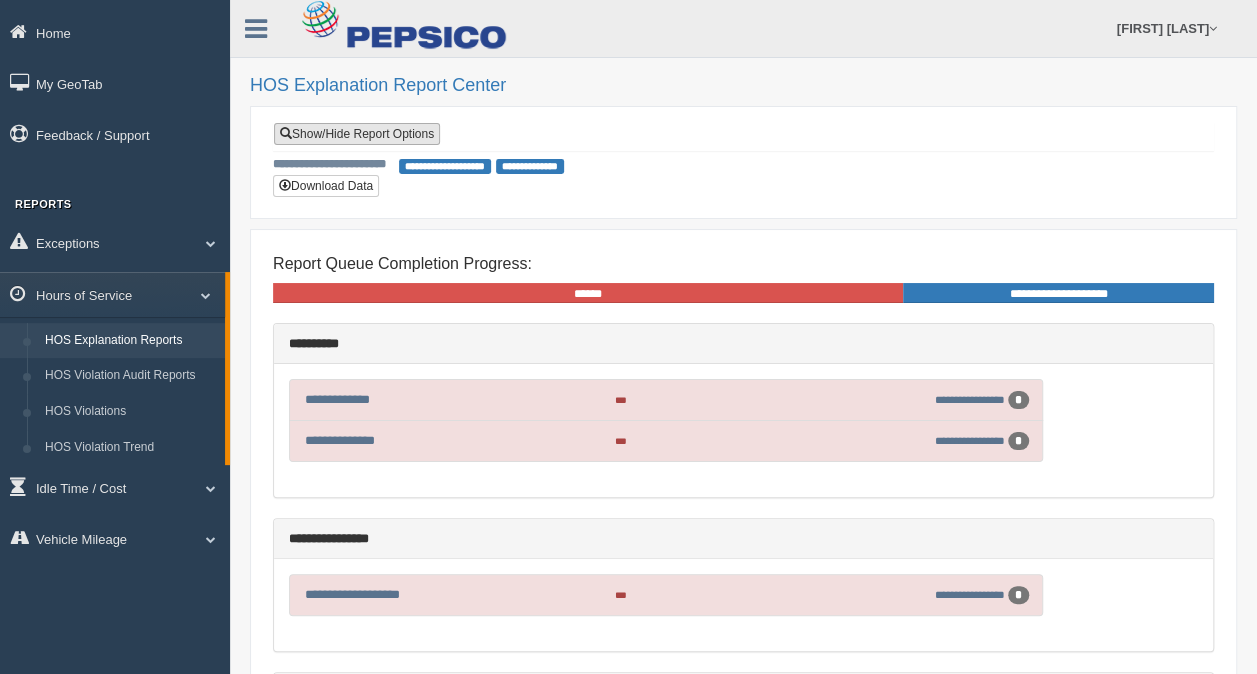 click on "Show/Hide Report Options" at bounding box center [357, 134] 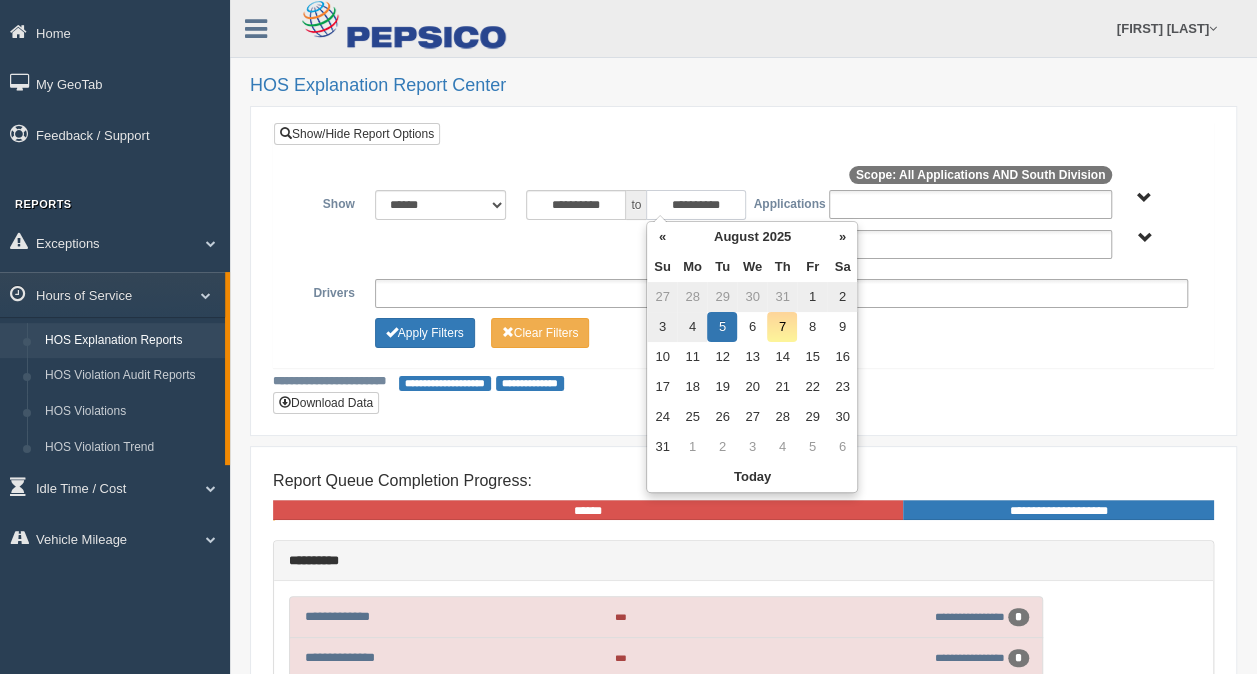 click on "**********" at bounding box center (696, 205) 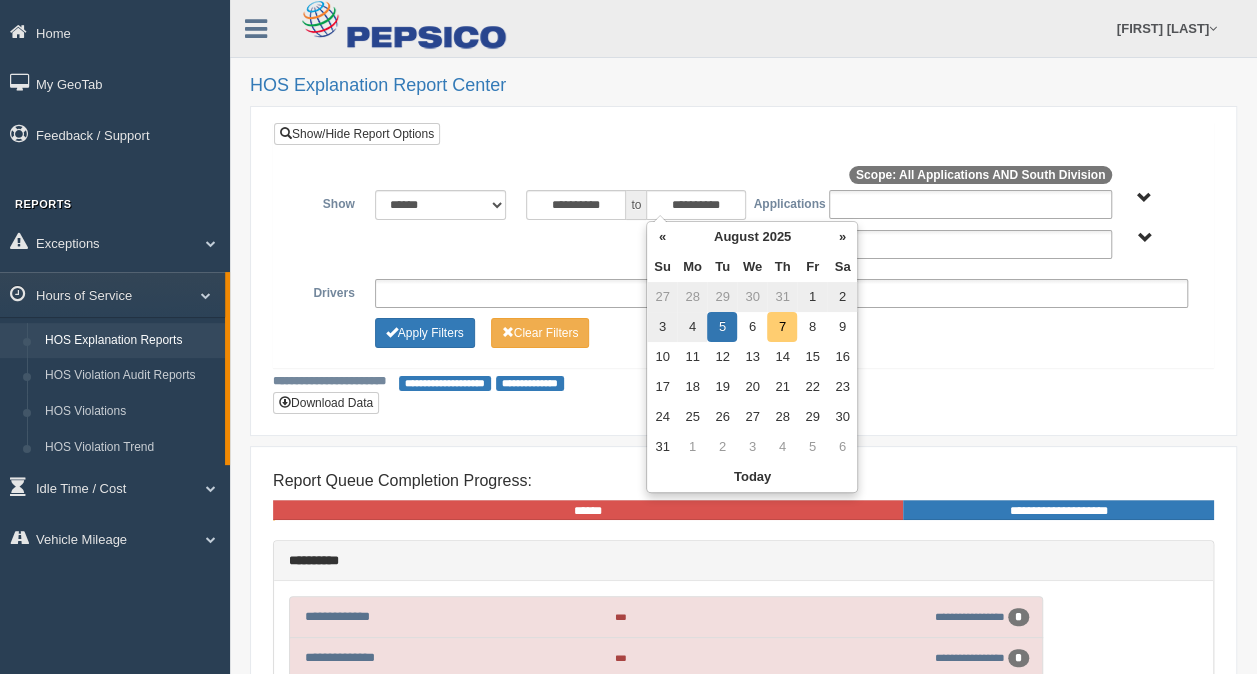 click on "7" at bounding box center (782, 327) 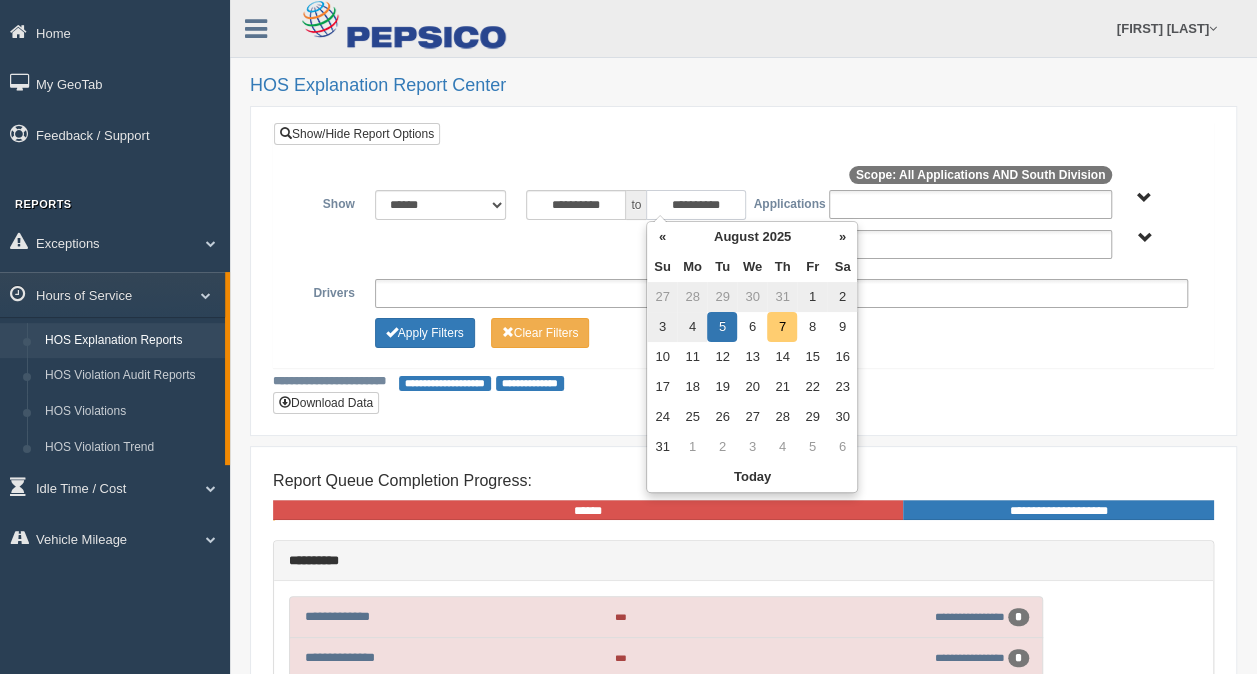type on "**********" 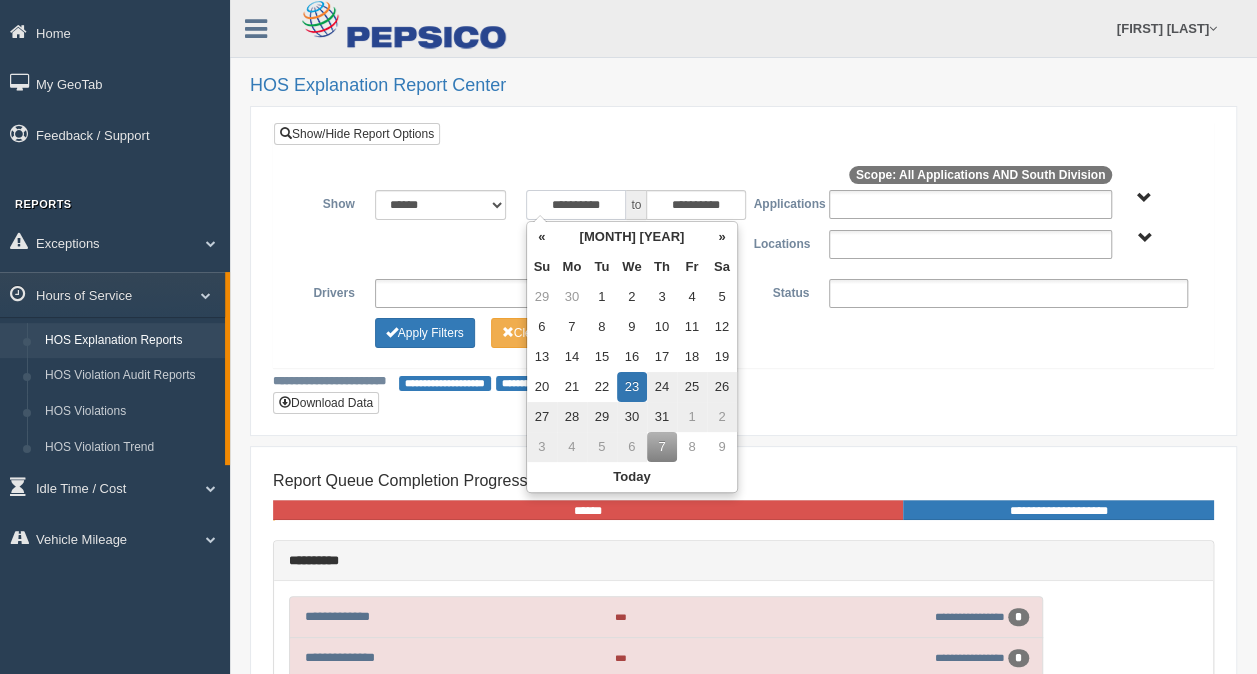 click on "**********" at bounding box center (576, 205) 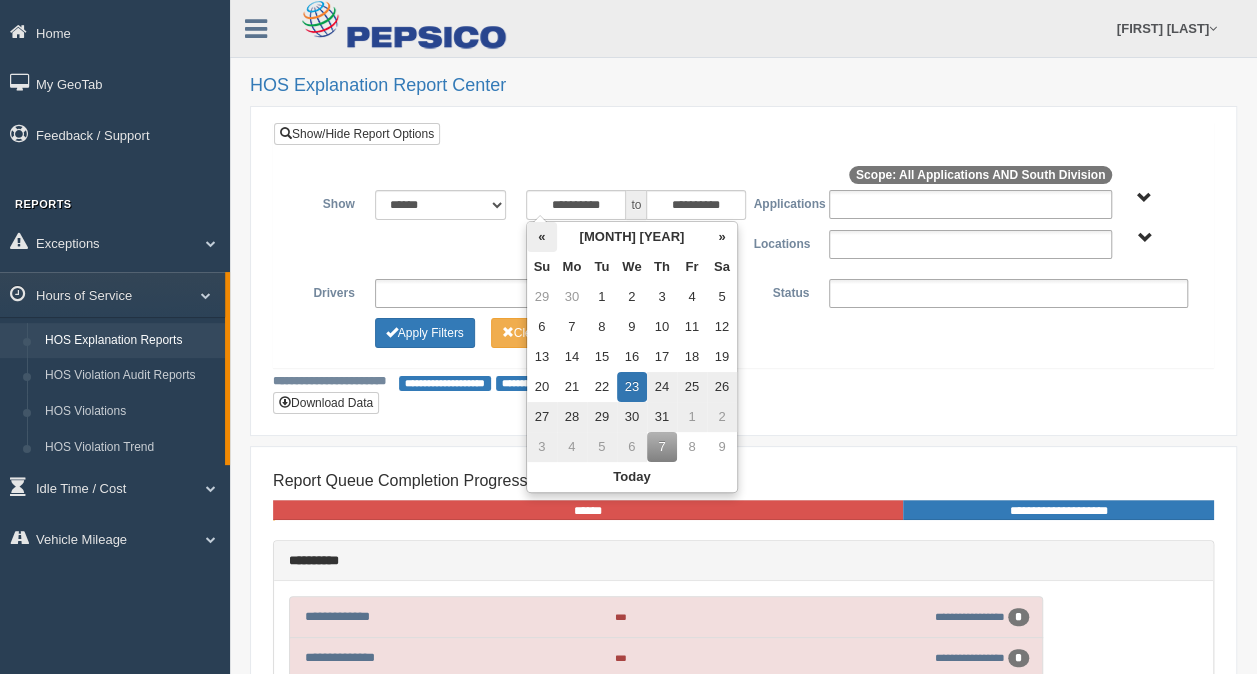 click on "«" at bounding box center [542, 237] 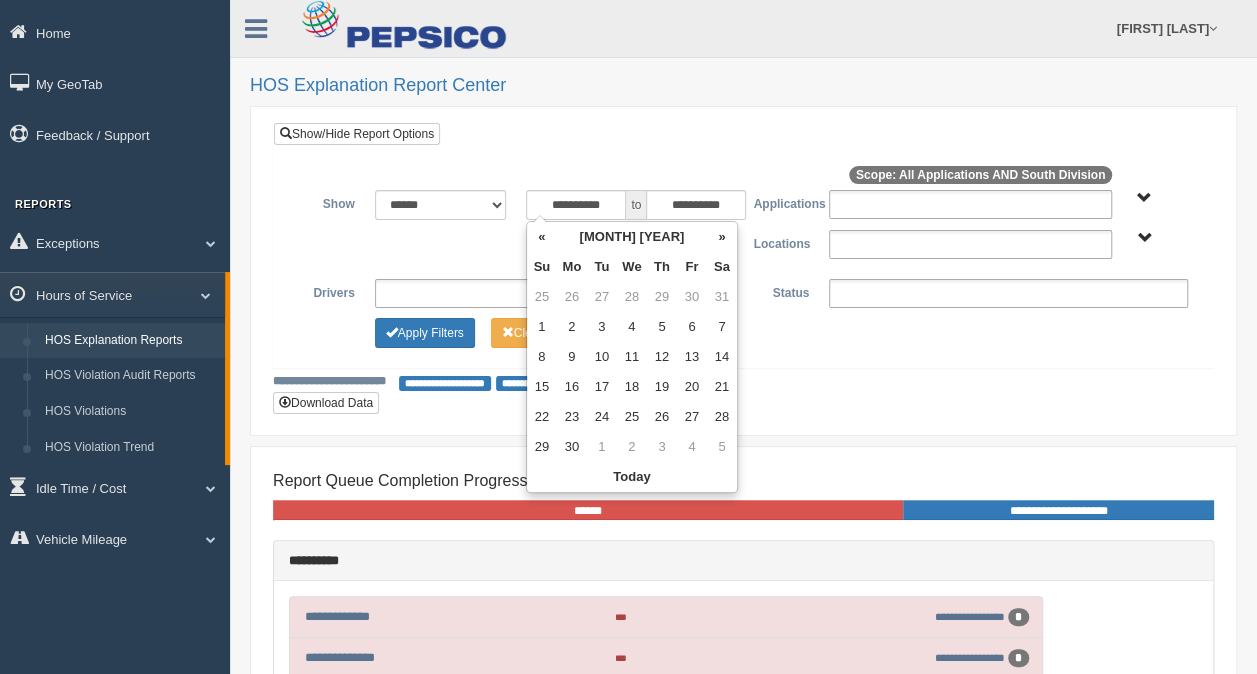 click on "«" at bounding box center (542, 237) 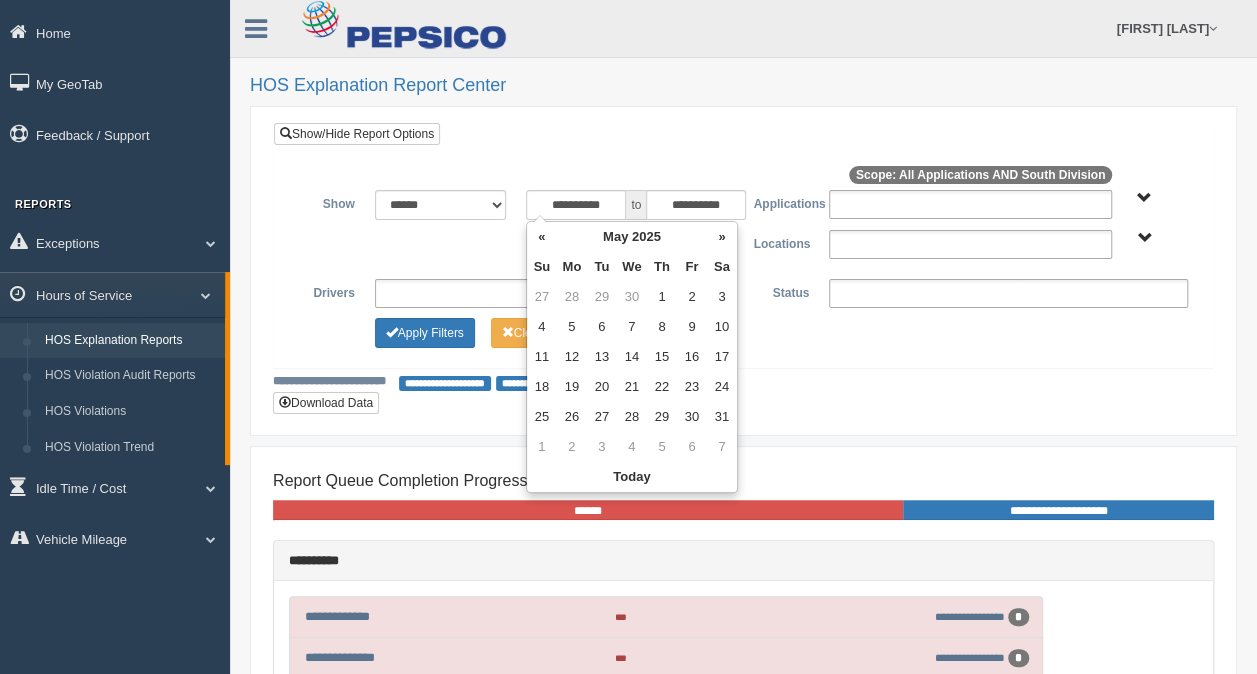 click on "«" at bounding box center (542, 237) 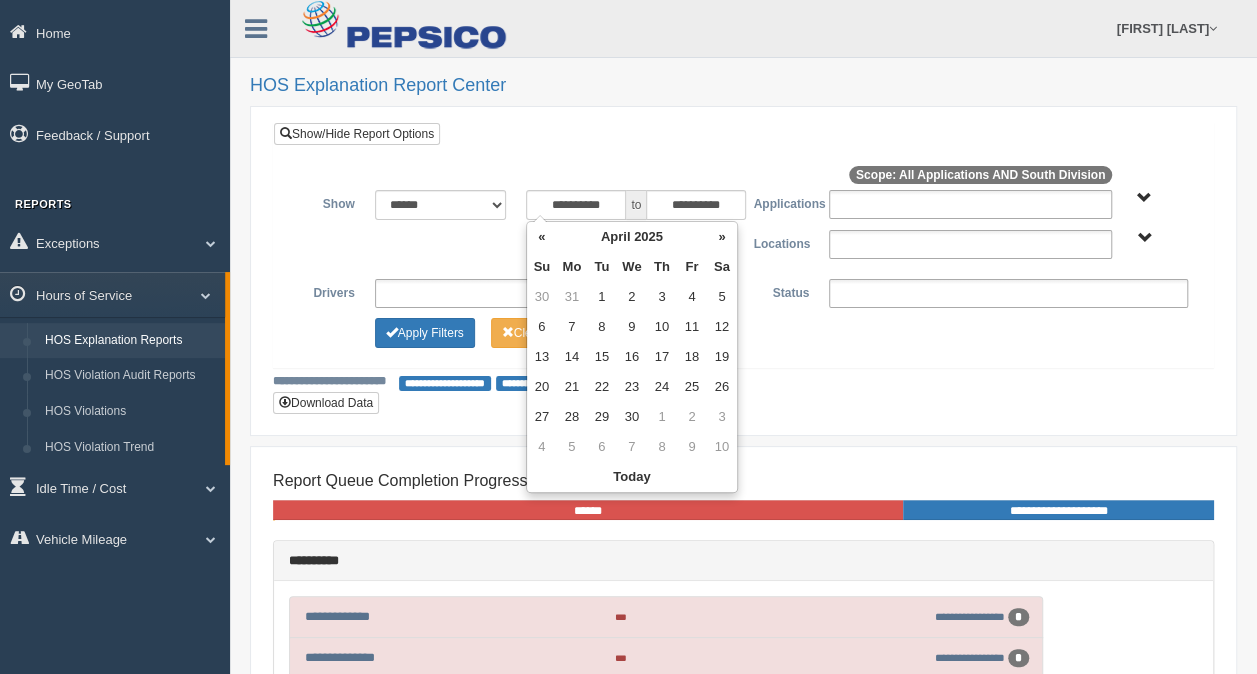 click on "«" at bounding box center [542, 237] 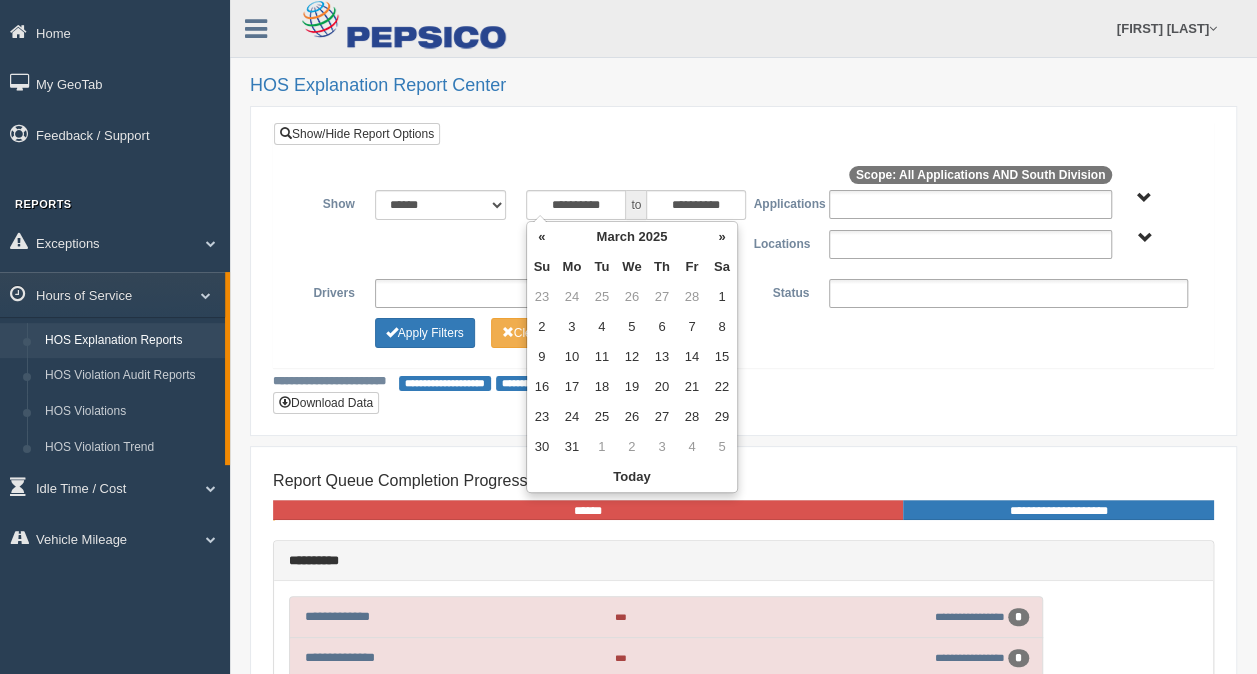 click on "«" at bounding box center [542, 237] 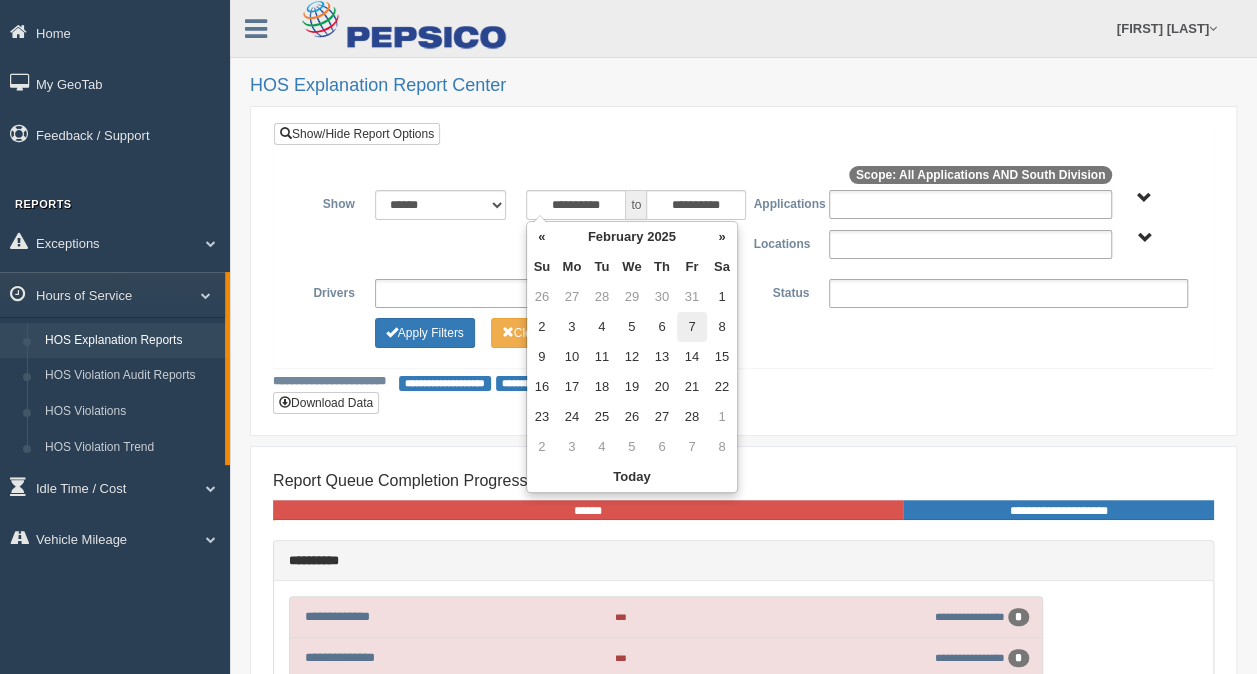 click on "7" at bounding box center [692, 327] 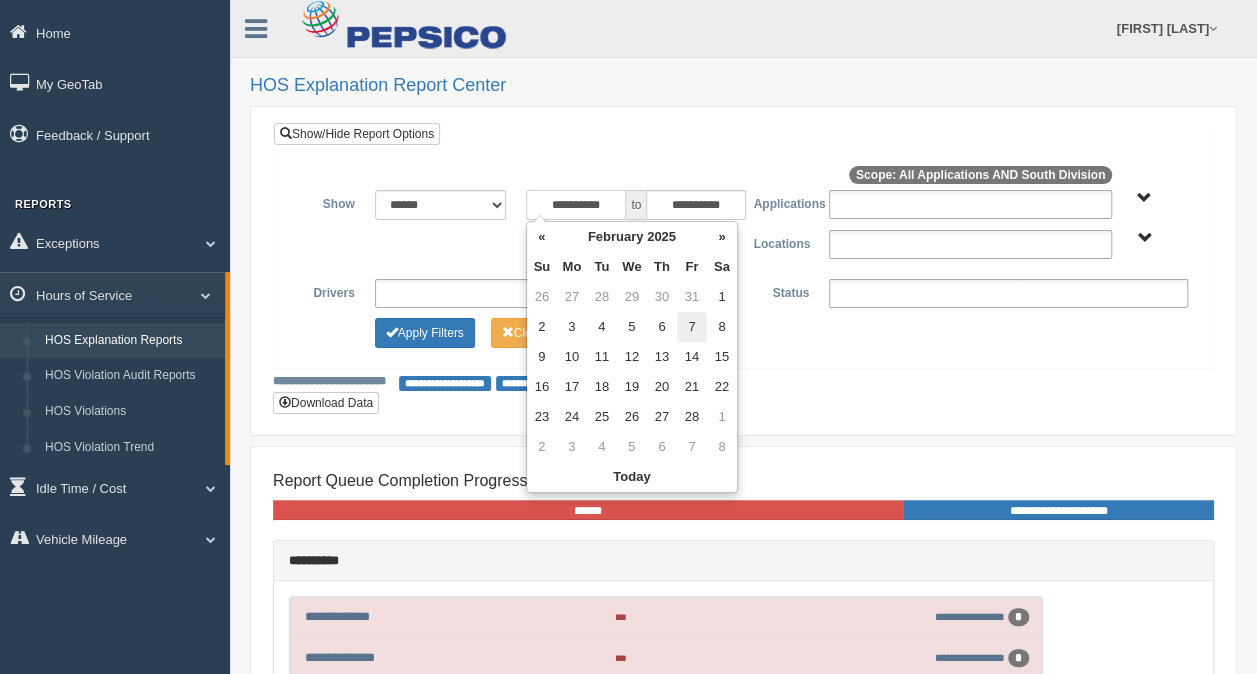 type on "**********" 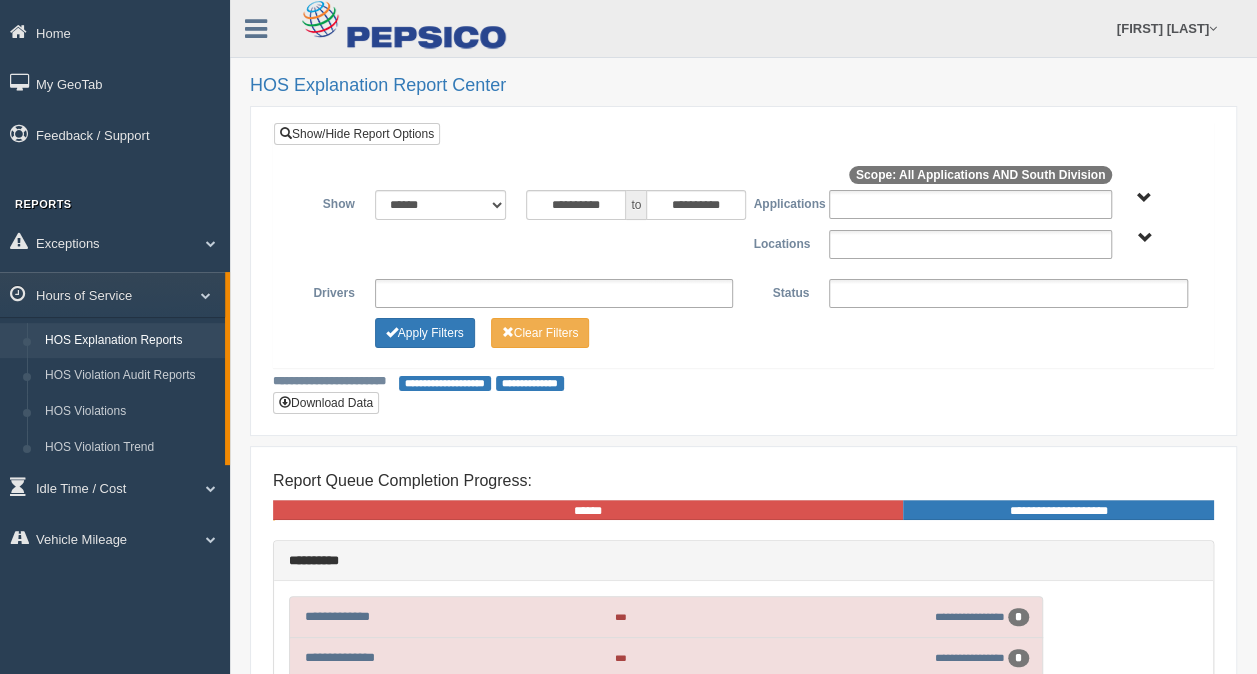 click on "South Division" at bounding box center (1144, 238) 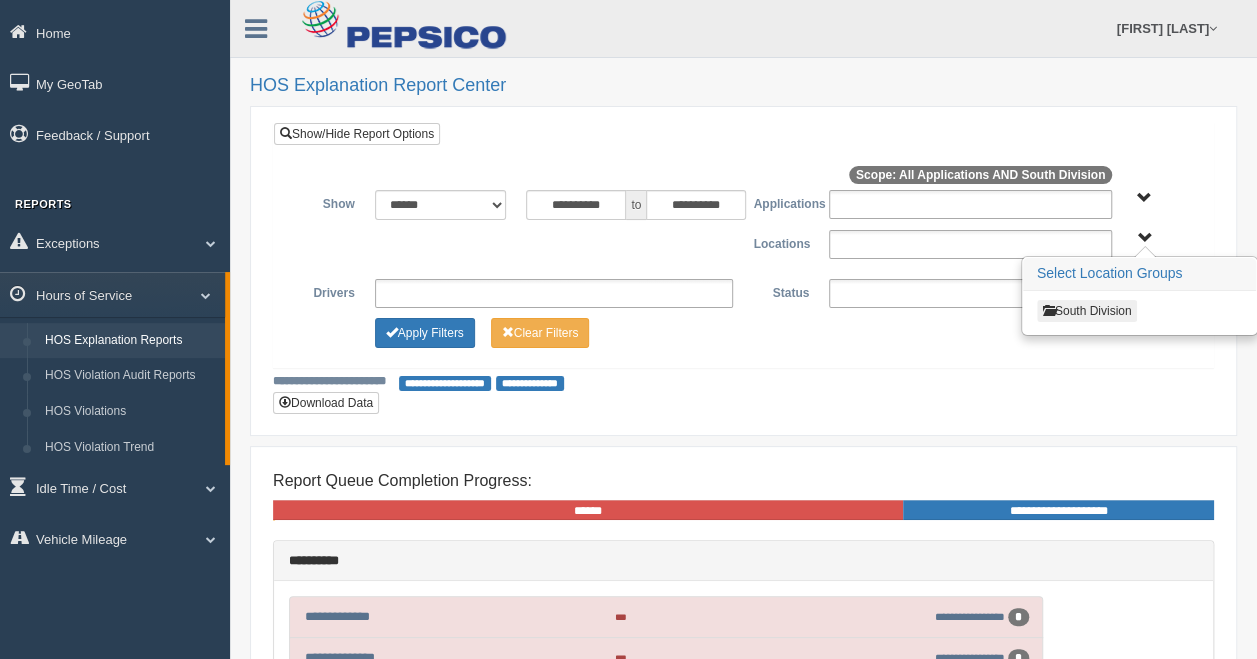 click on "South Division" at bounding box center [1087, 311] 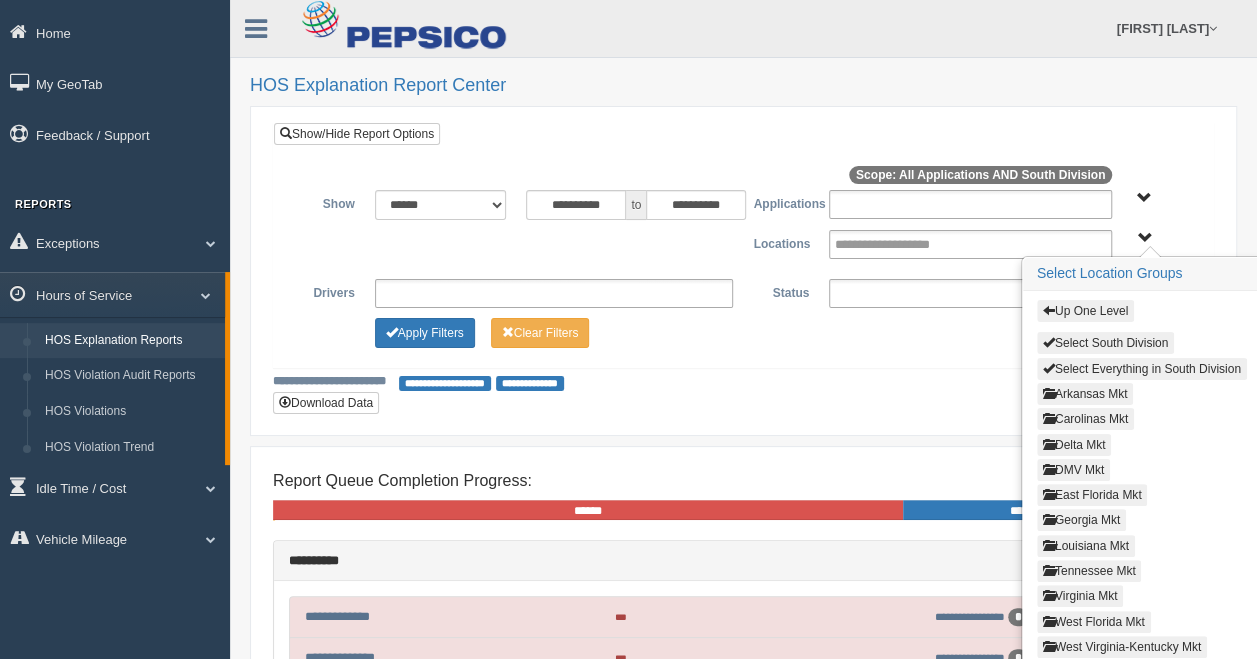 click on "Delta Mkt" at bounding box center [1074, 445] 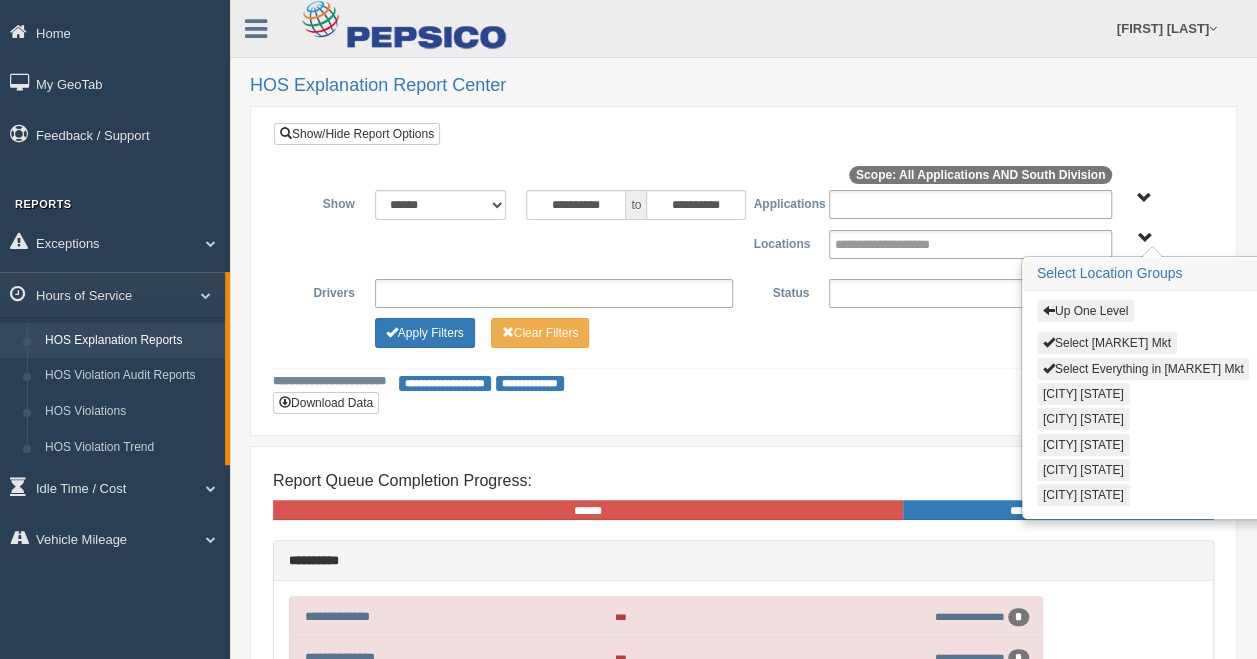 click on "Select Delta Mkt" at bounding box center (1107, 343) 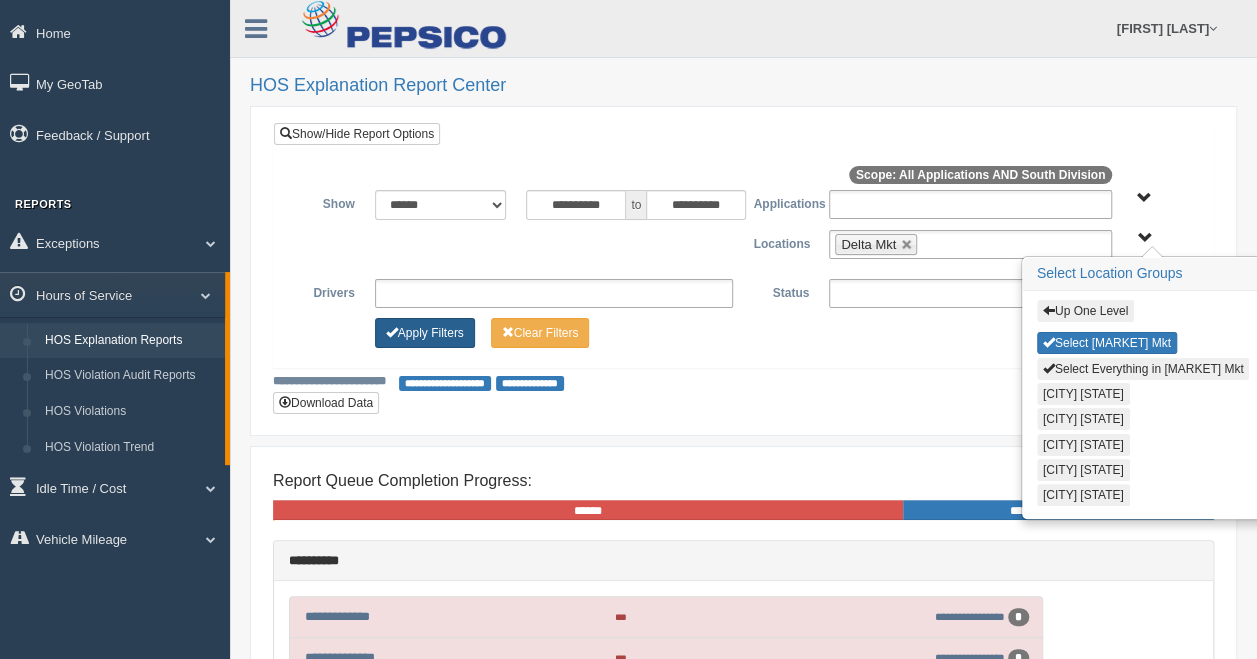 click on "Apply Filters" at bounding box center (425, 333) 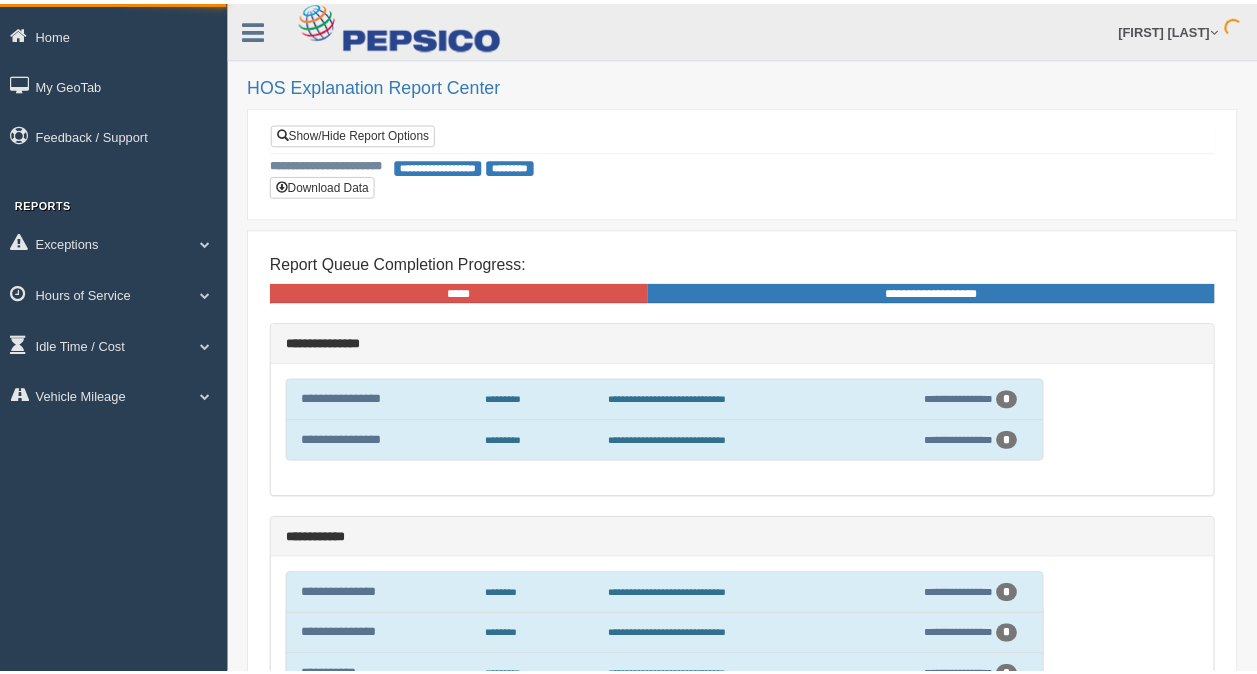 scroll, scrollTop: 0, scrollLeft: 0, axis: both 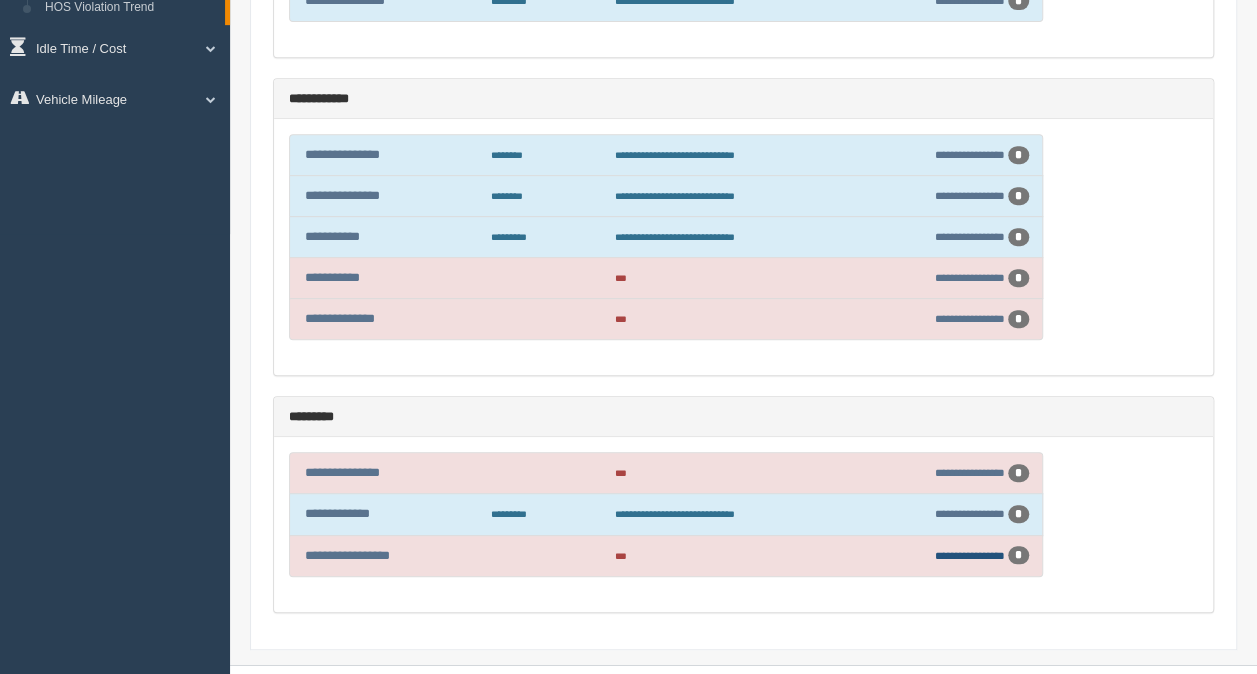 click on "**********" at bounding box center [970, 555] 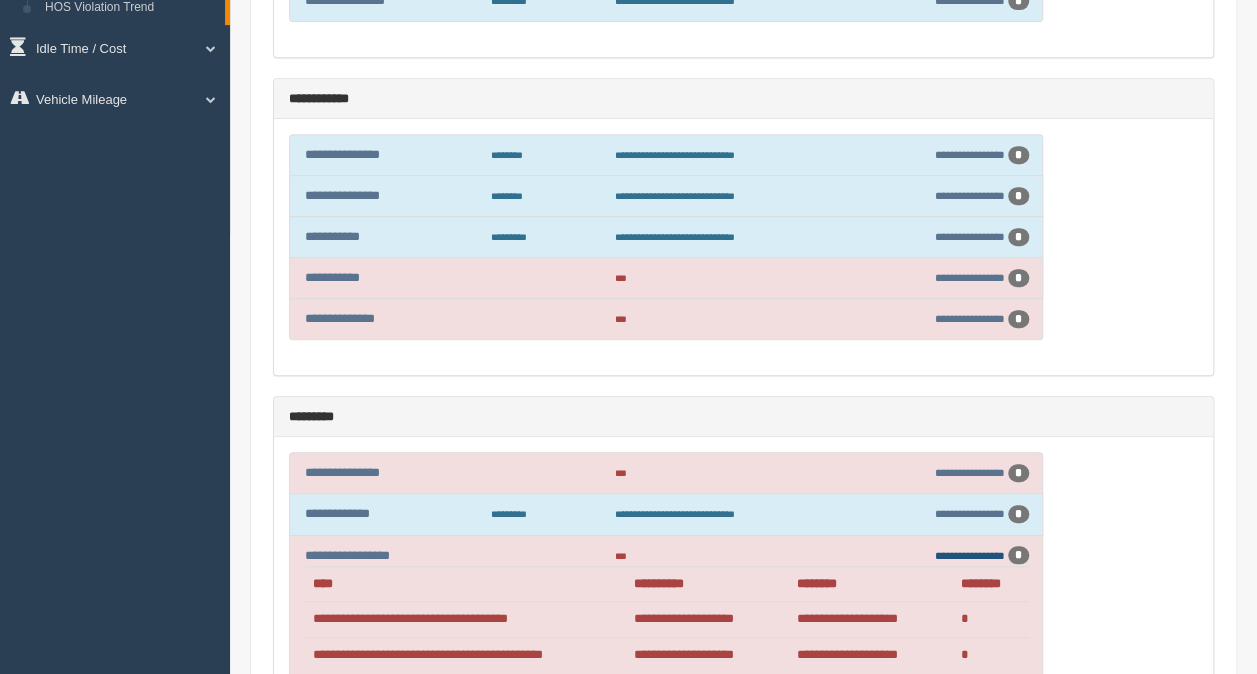click on "**********" at bounding box center (970, 555) 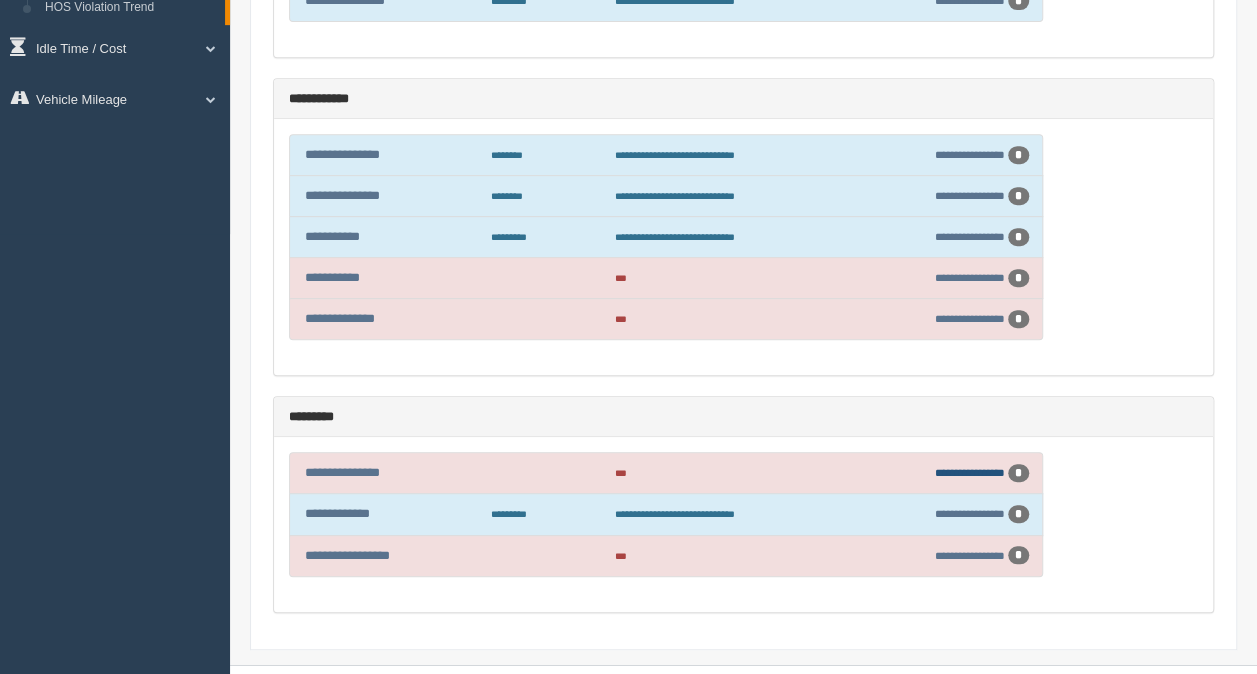 click on "**********" at bounding box center (970, 472) 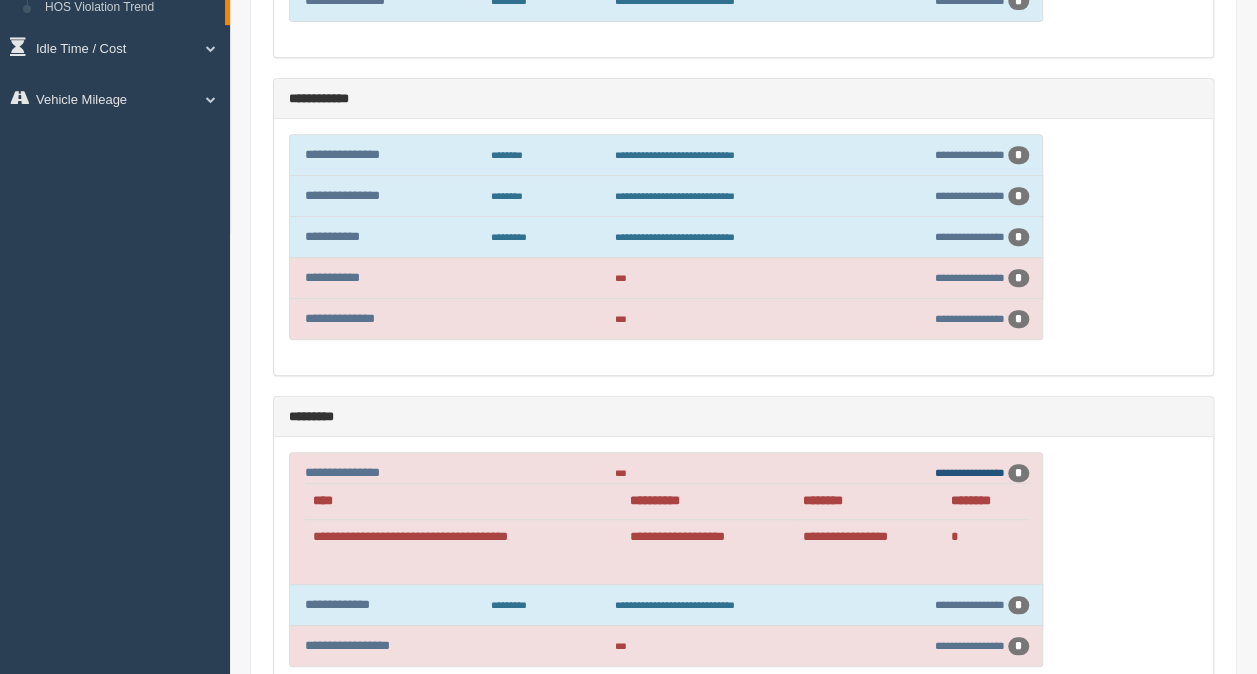 click on "**********" at bounding box center (970, 472) 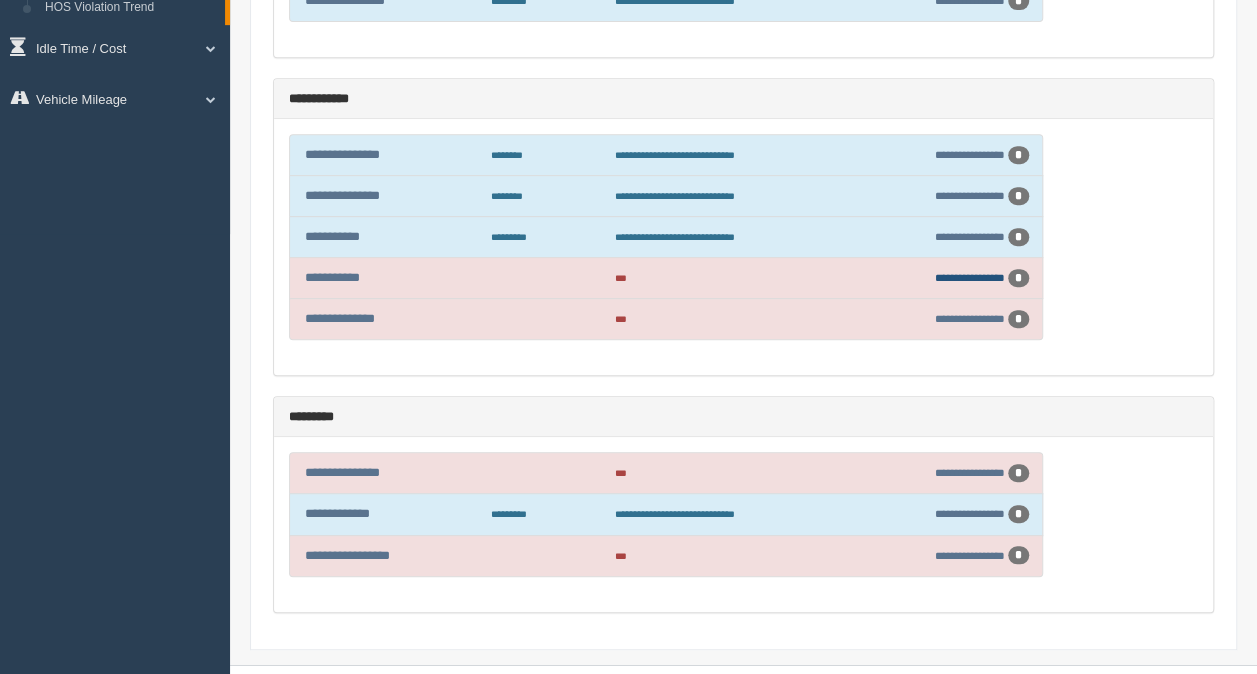 click on "**********" at bounding box center (970, 277) 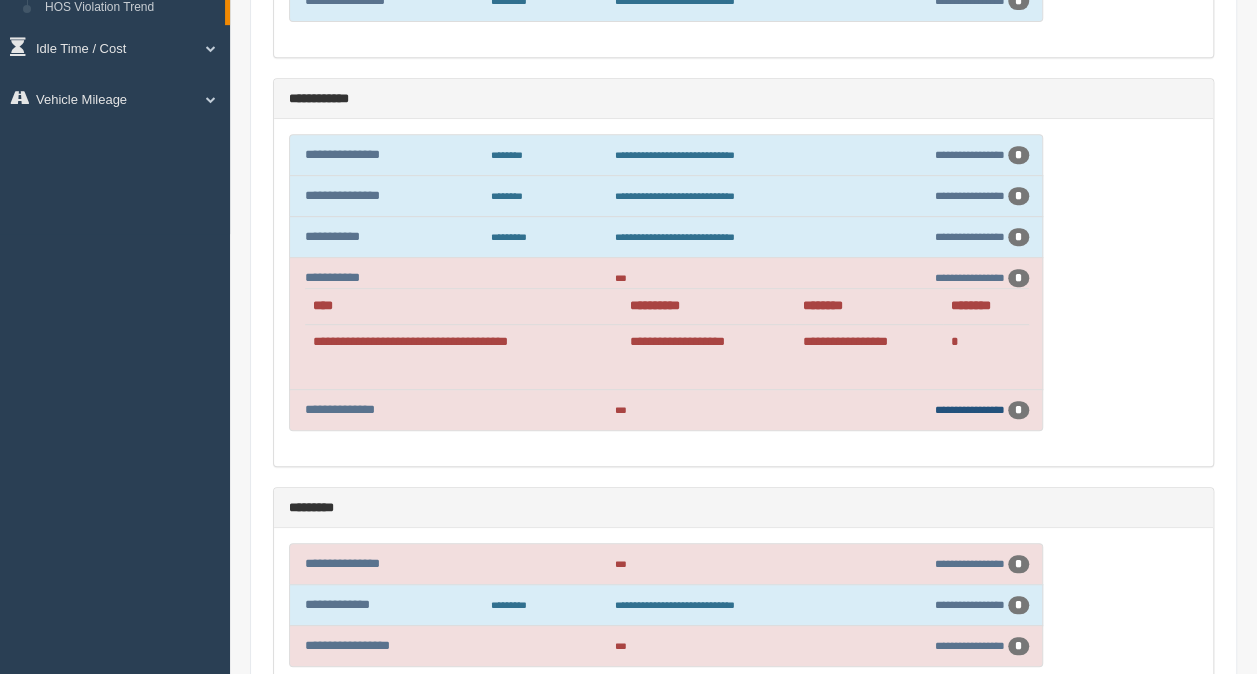 click on "**********" at bounding box center [970, 409] 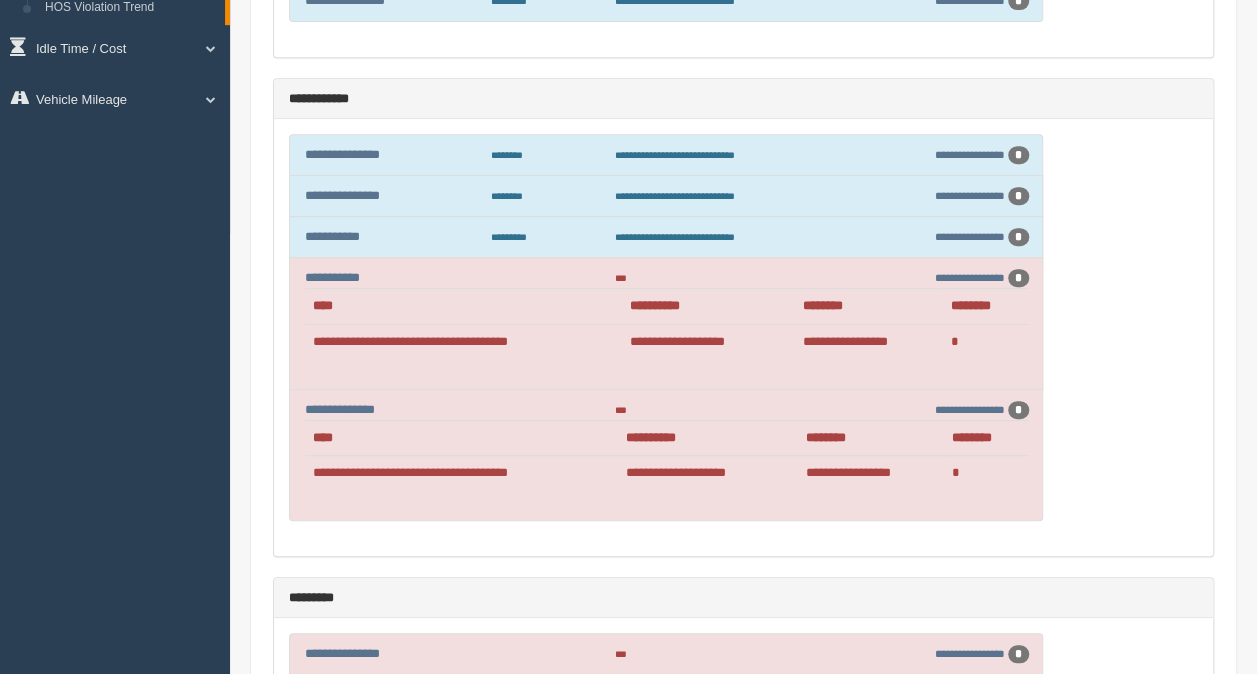 click on "**********" at bounding box center (743, 99) 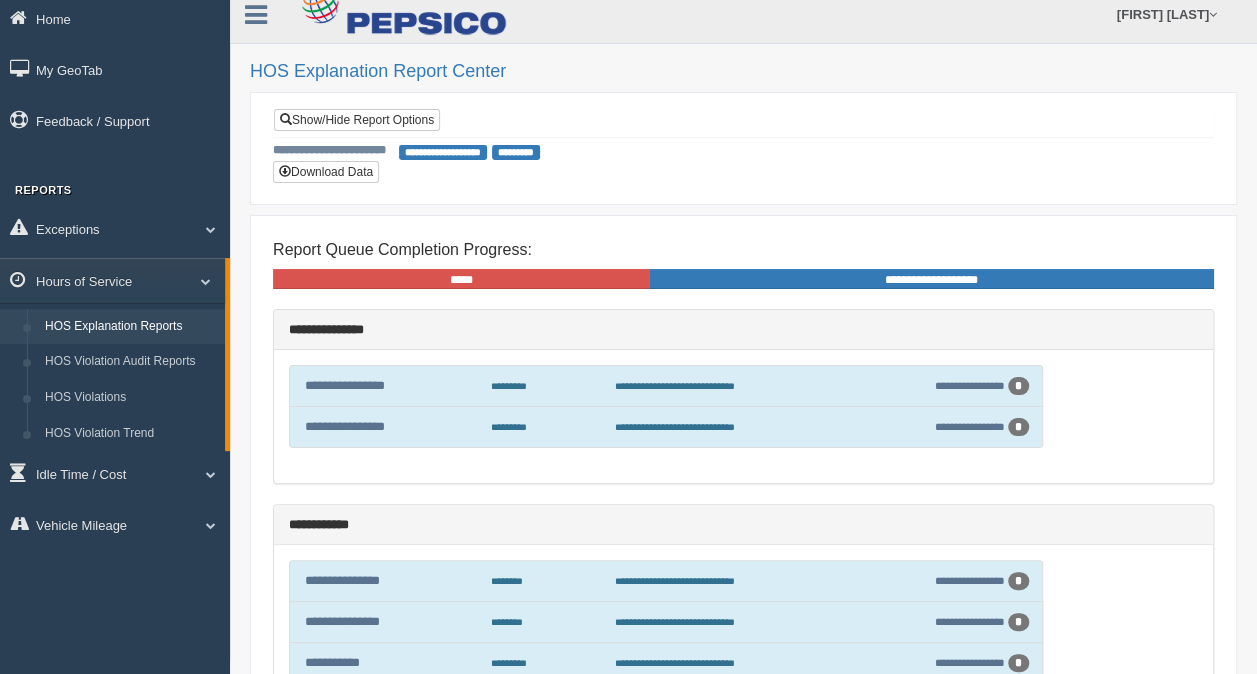 scroll, scrollTop: 0, scrollLeft: 0, axis: both 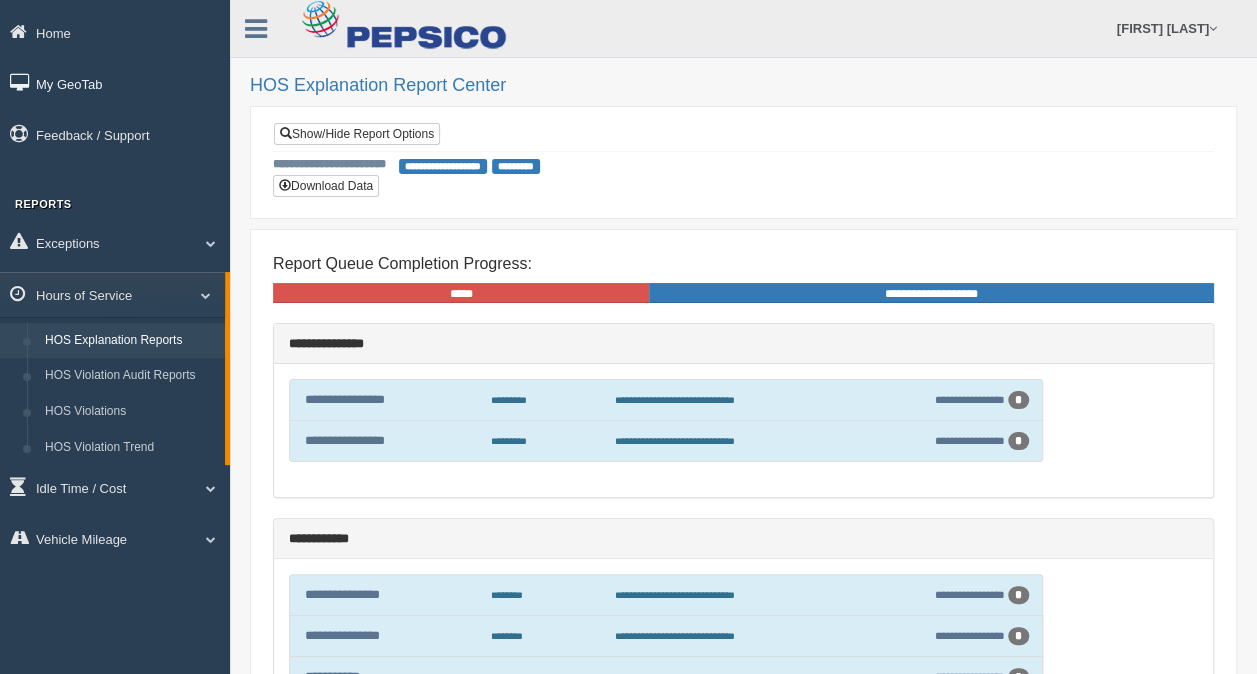 click on "My GeoTab" at bounding box center [115, 83] 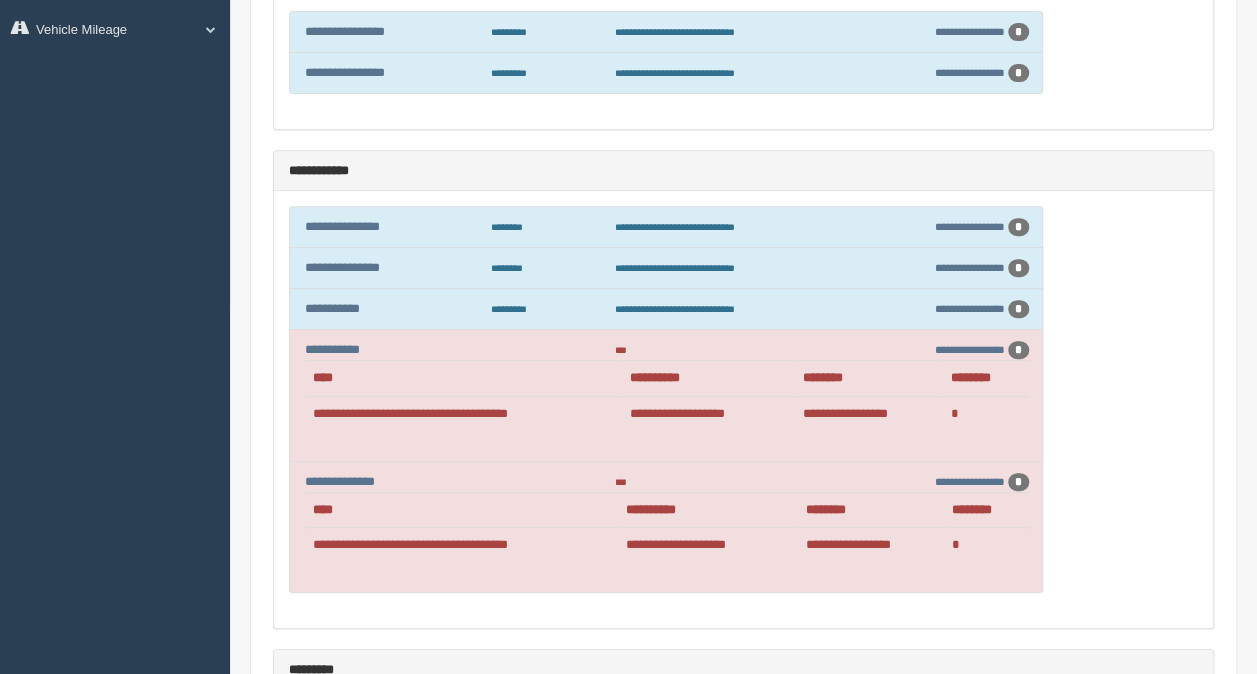 scroll, scrollTop: 268, scrollLeft: 0, axis: vertical 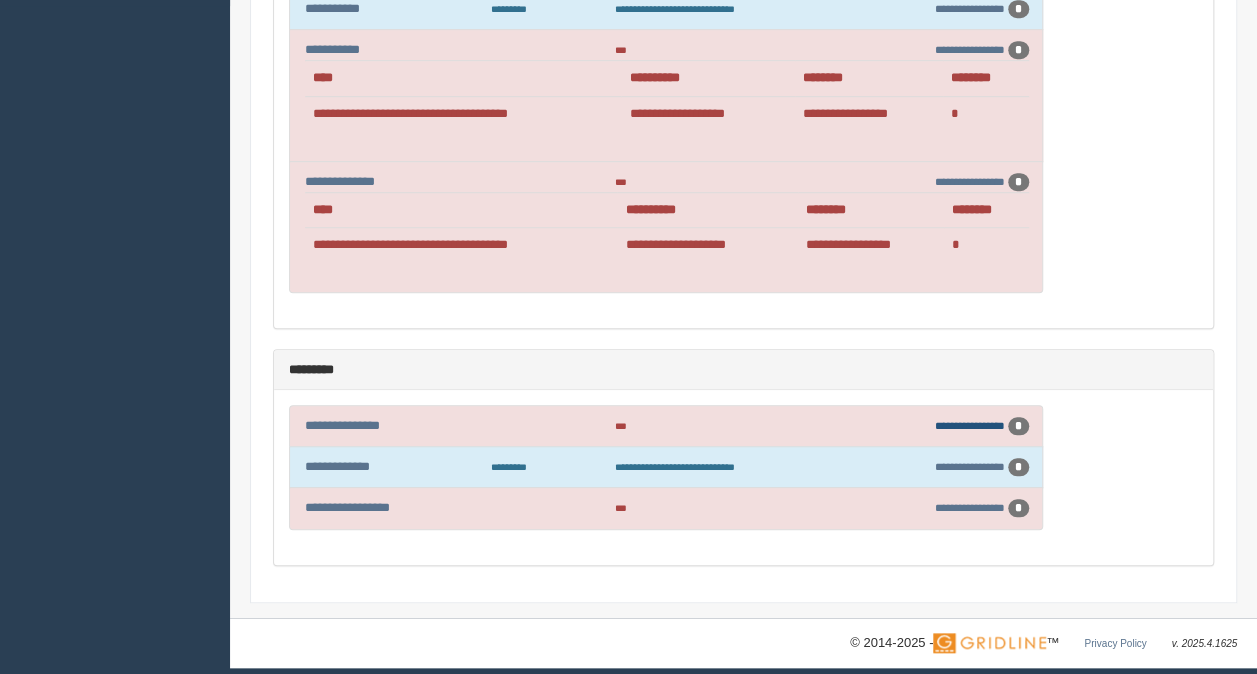click on "**********" at bounding box center [970, 425] 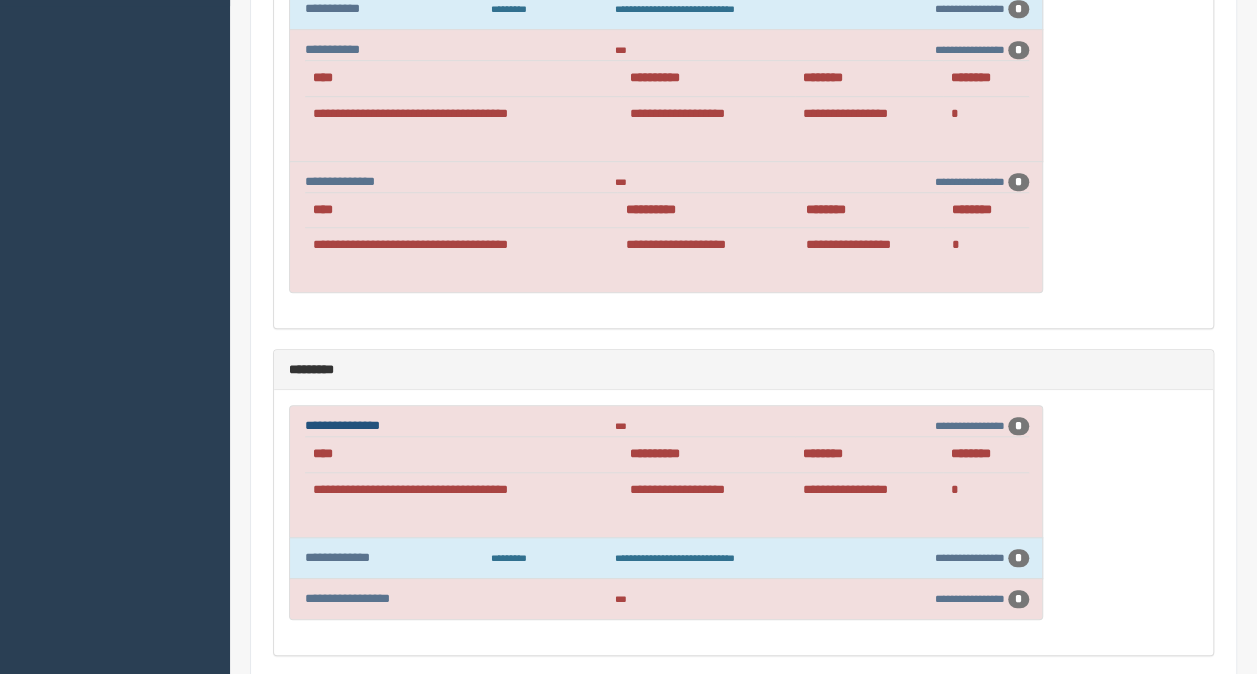 click on "**********" at bounding box center (342, 425) 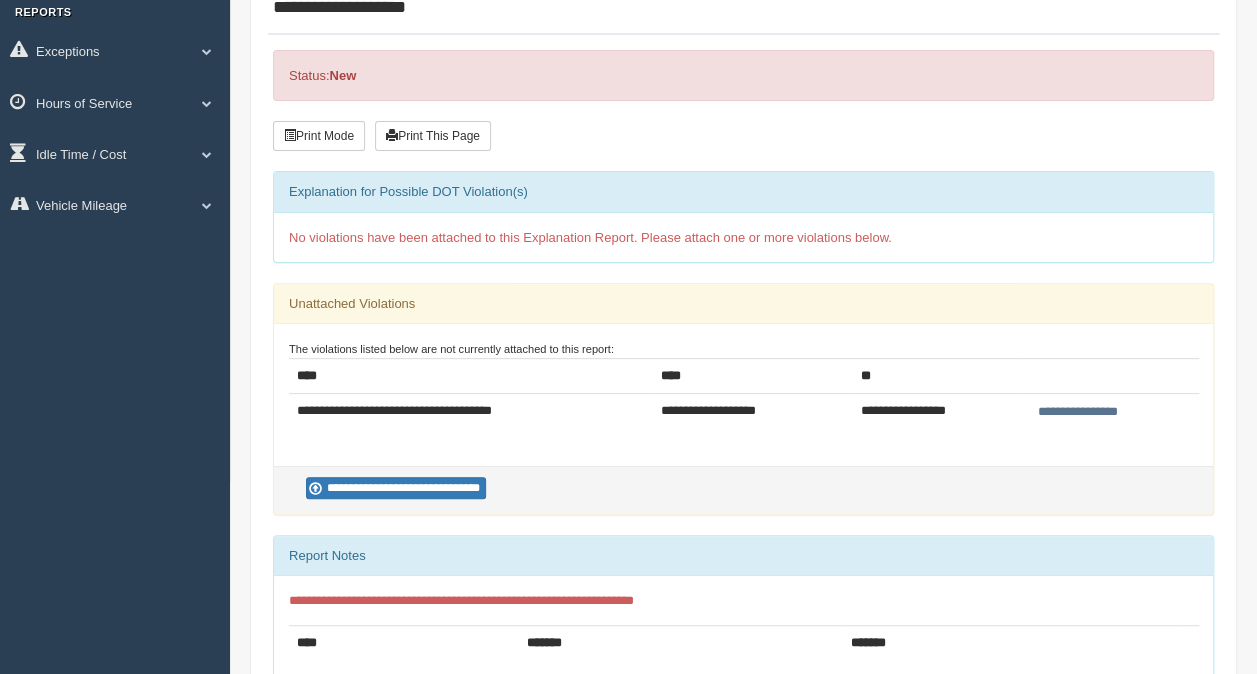 scroll, scrollTop: 200, scrollLeft: 0, axis: vertical 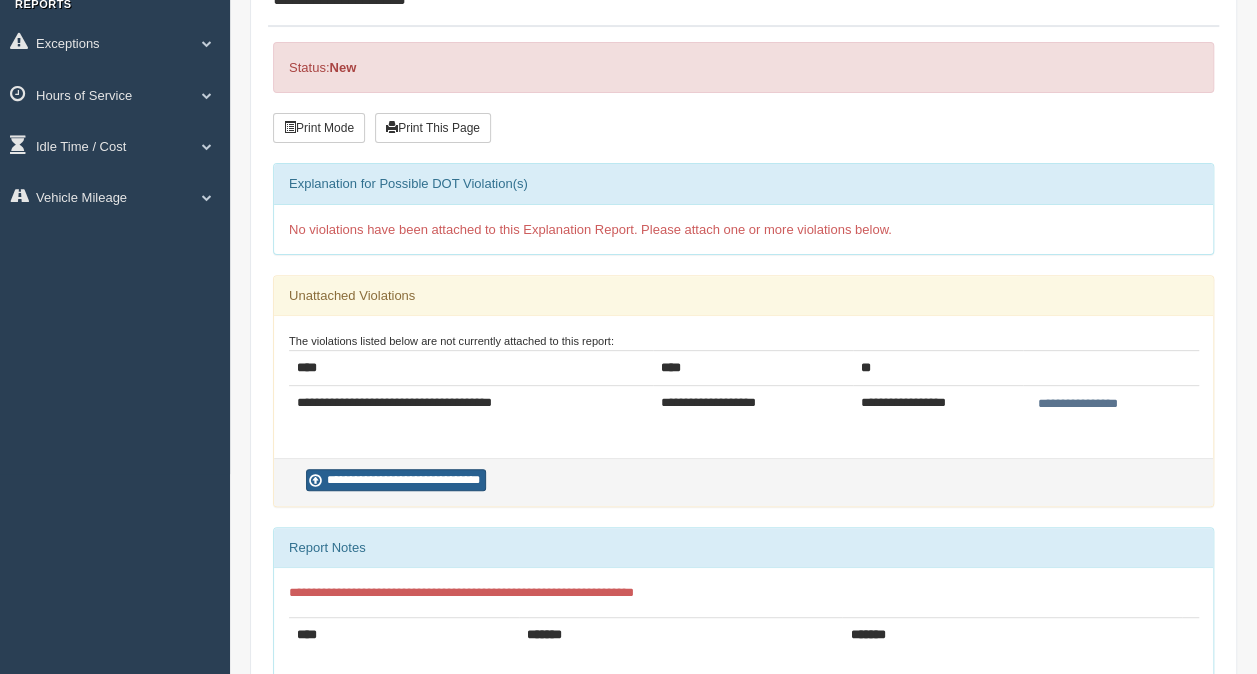 click on "**********" at bounding box center (396, 480) 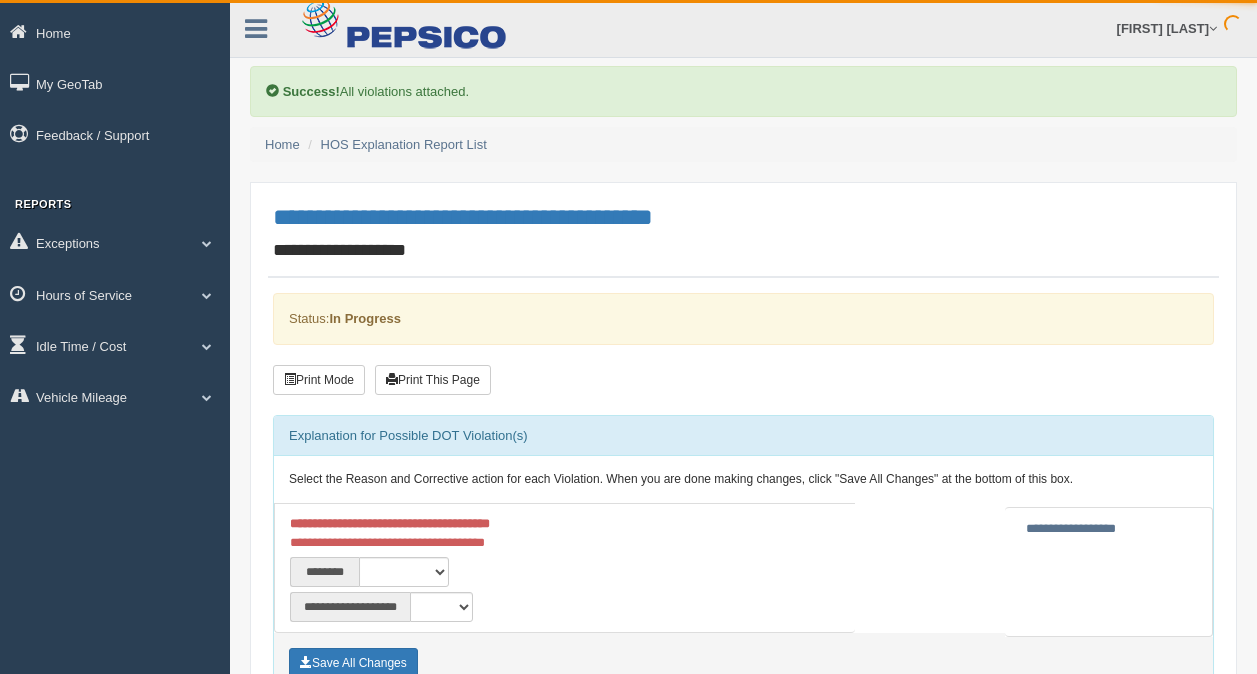 scroll, scrollTop: 0, scrollLeft: 0, axis: both 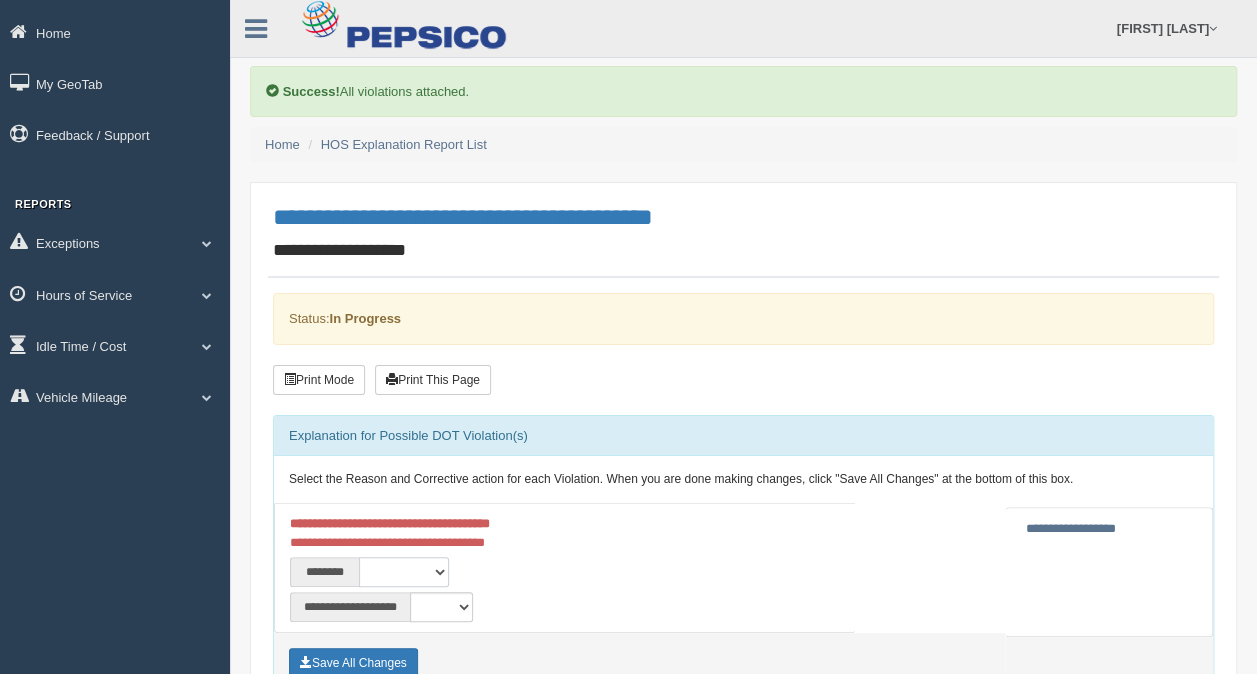click on "**********" at bounding box center (404, 572) 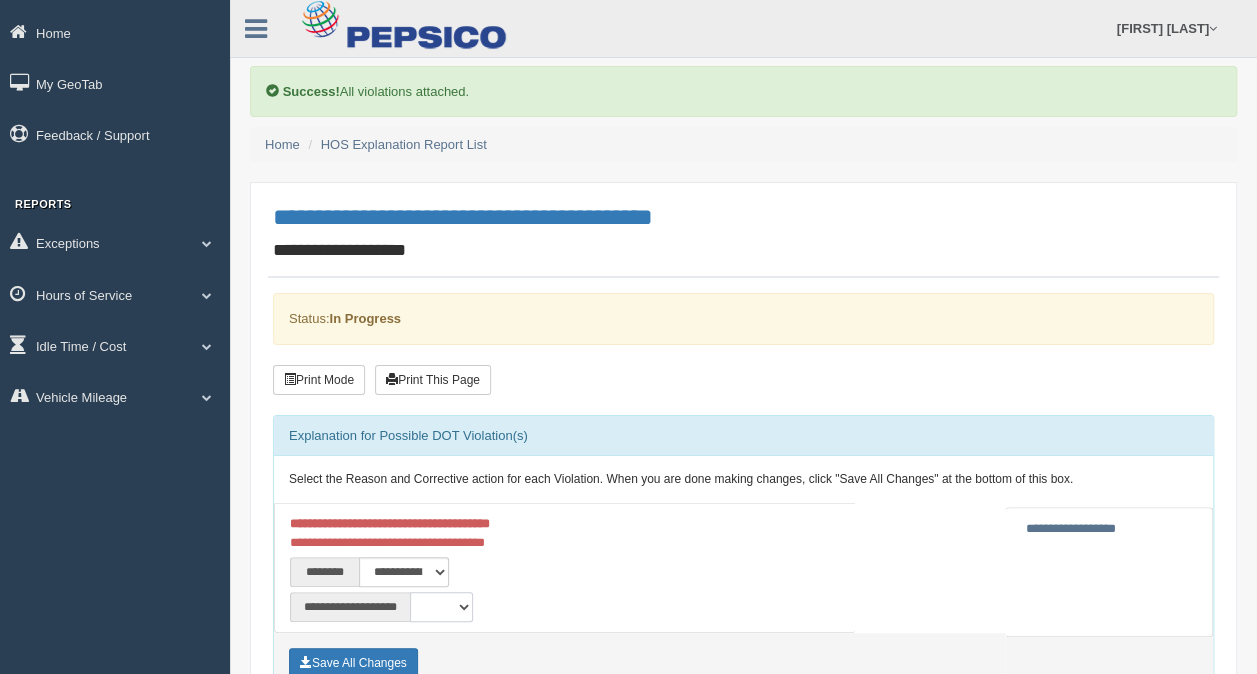 click on "**********" at bounding box center (441, 607) 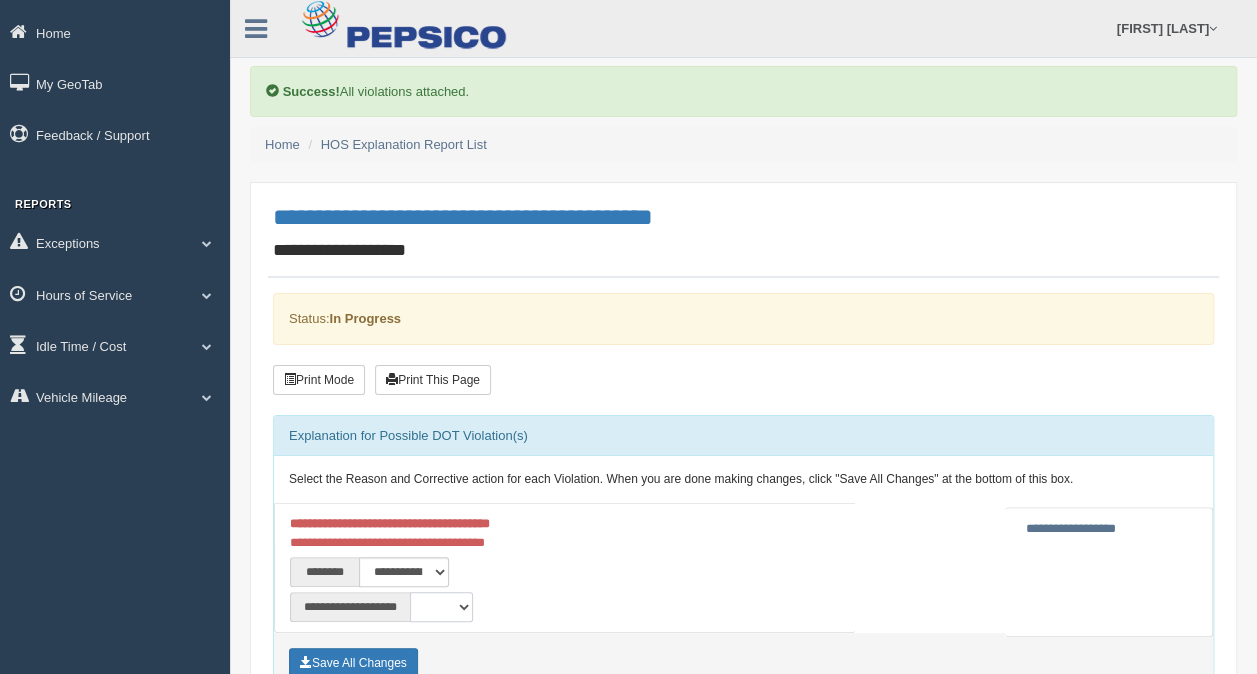 select on "*" 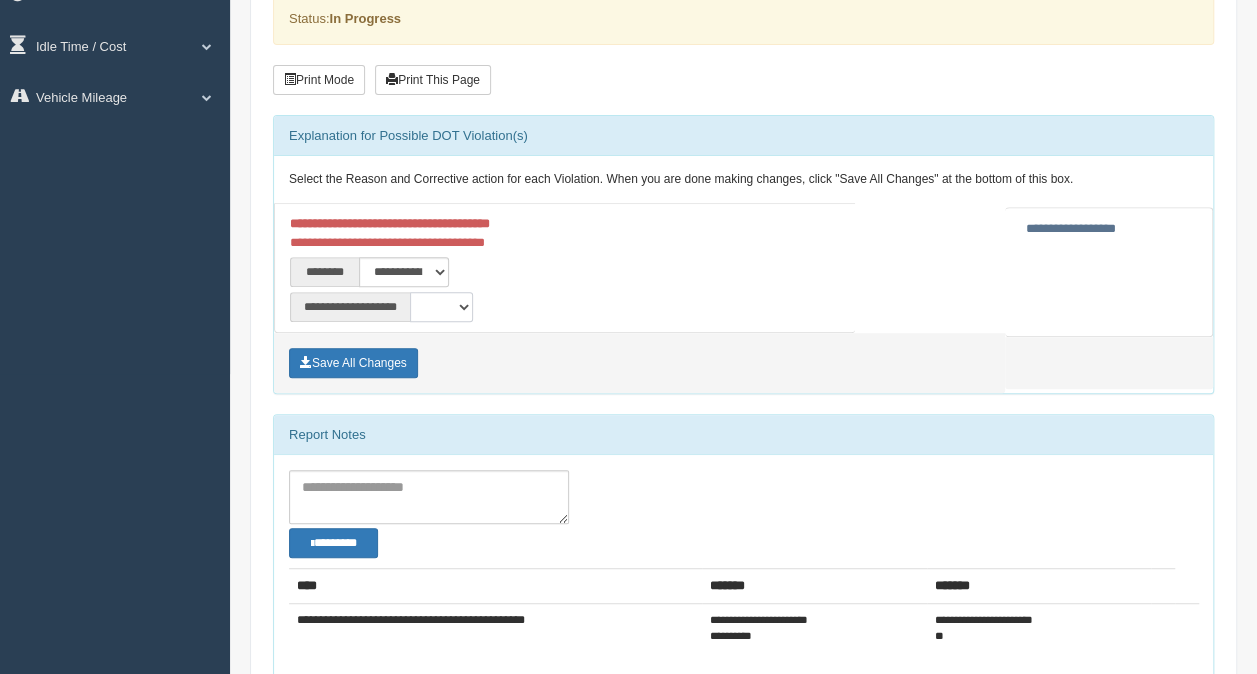 scroll, scrollTop: 200, scrollLeft: 0, axis: vertical 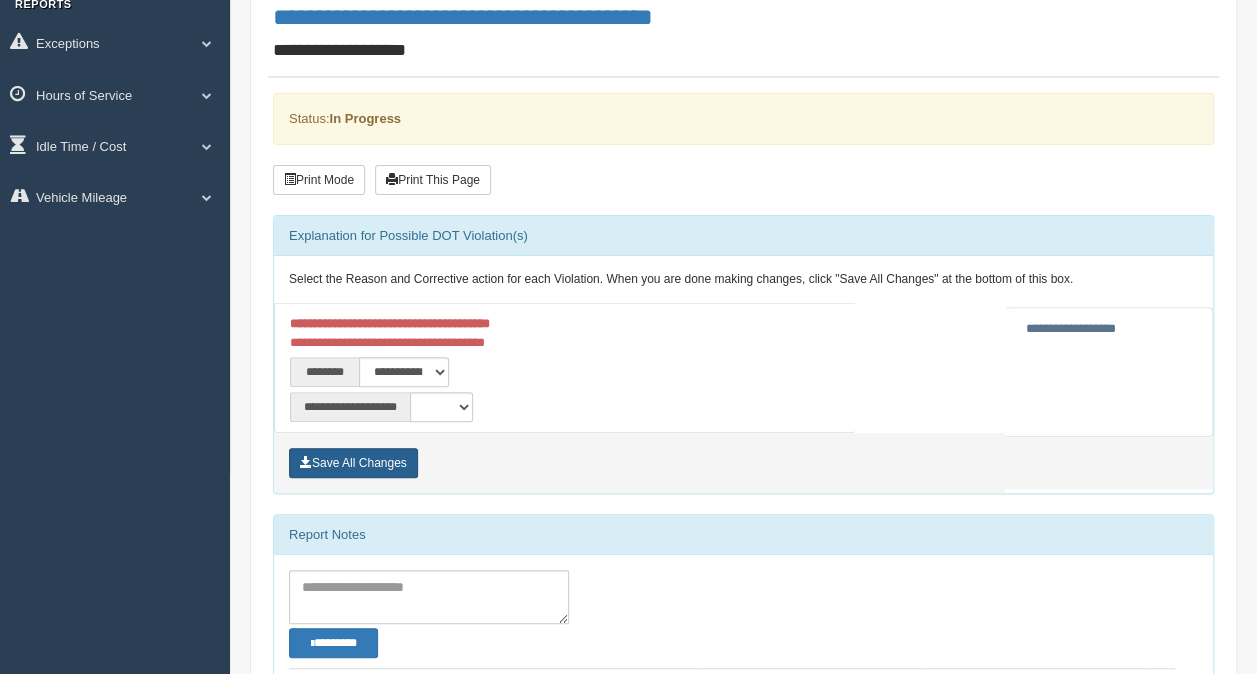click on "Save All Changes" at bounding box center [353, 463] 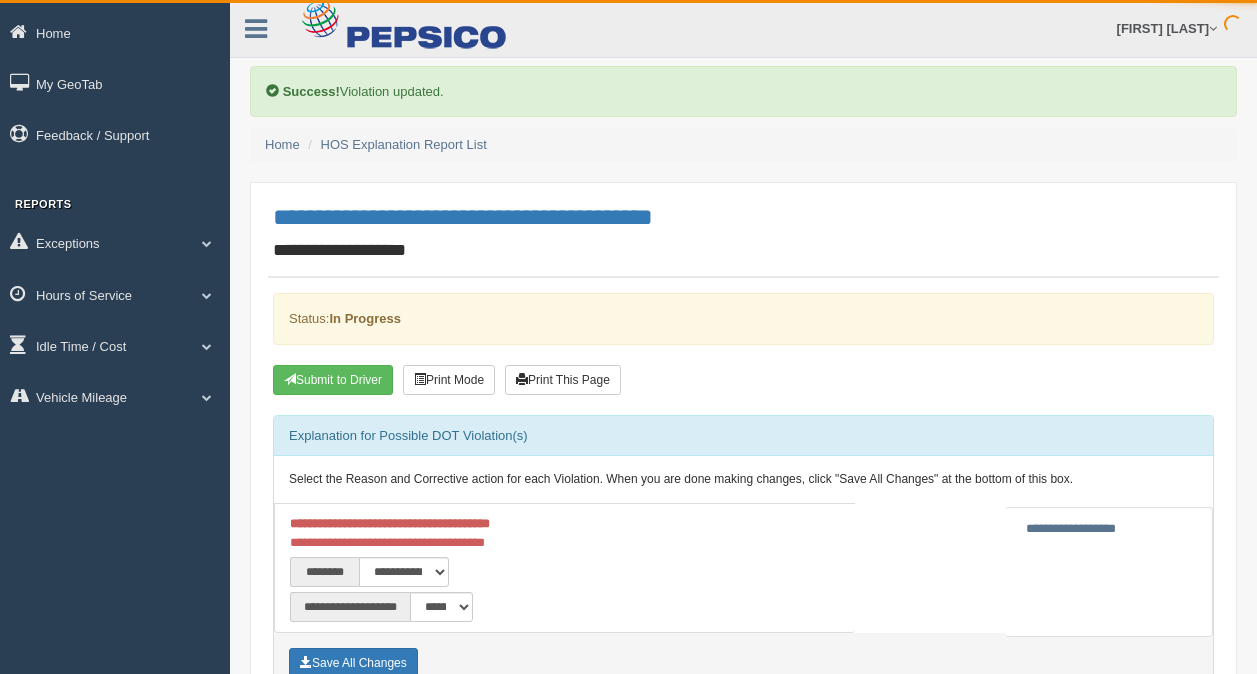 scroll, scrollTop: 0, scrollLeft: 0, axis: both 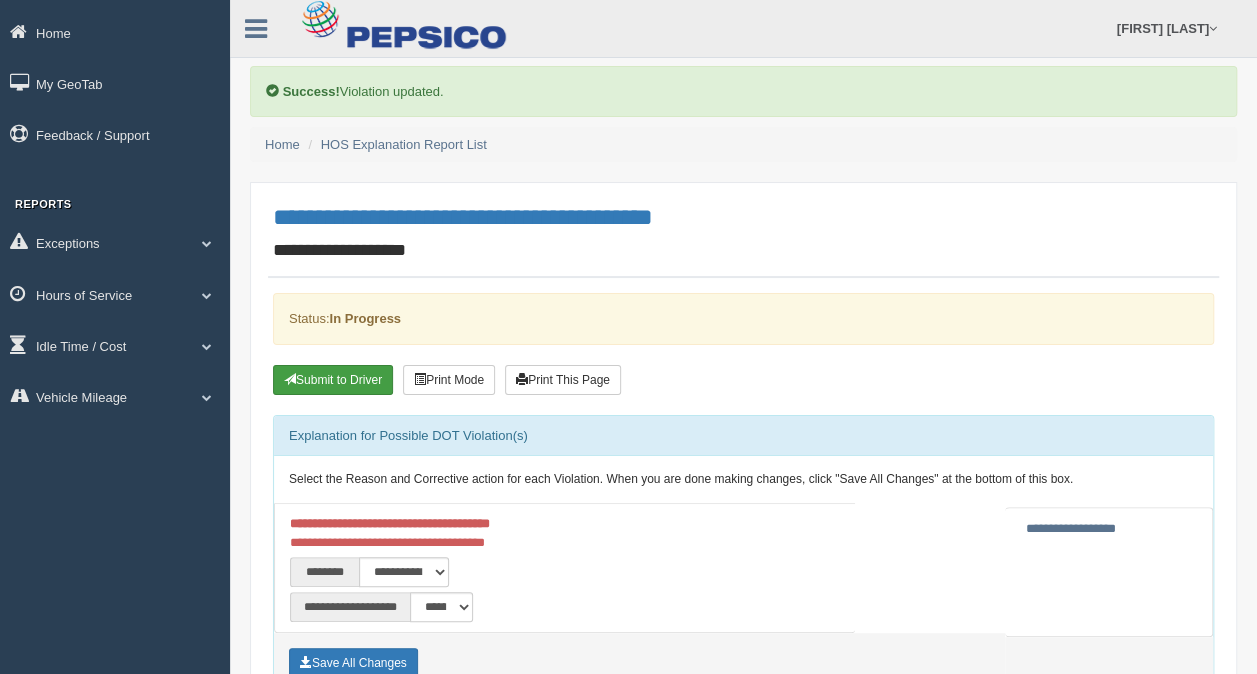click on "Submit to Driver" at bounding box center (333, 380) 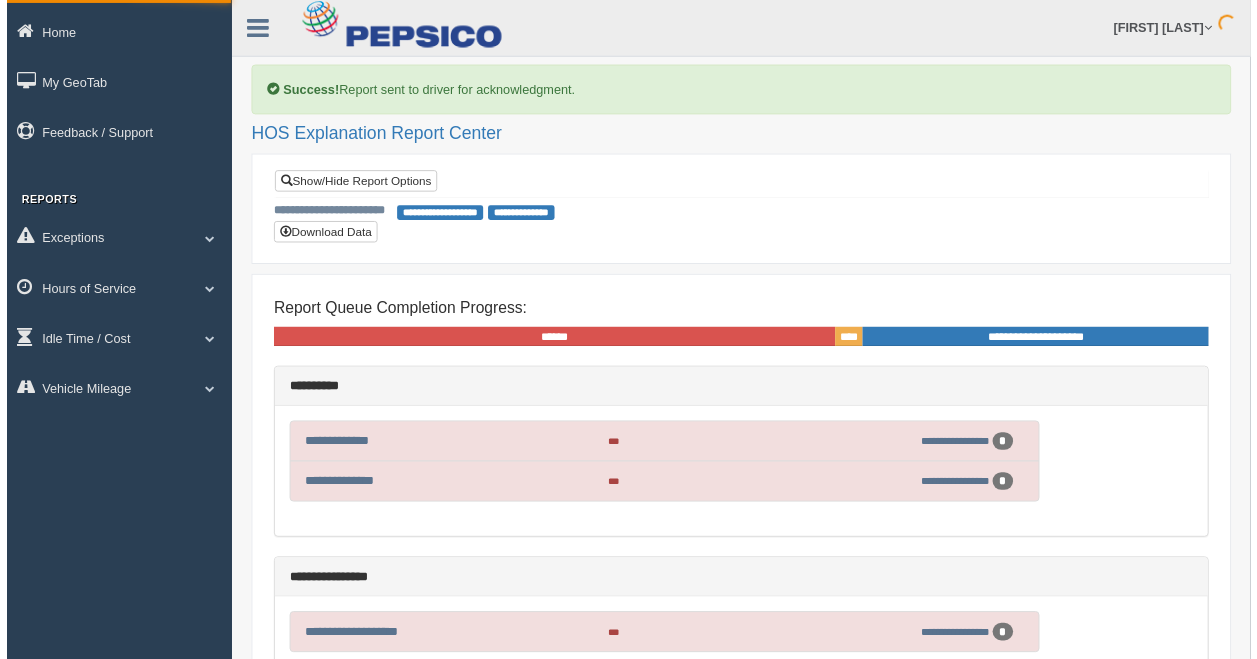 scroll, scrollTop: 0, scrollLeft: 0, axis: both 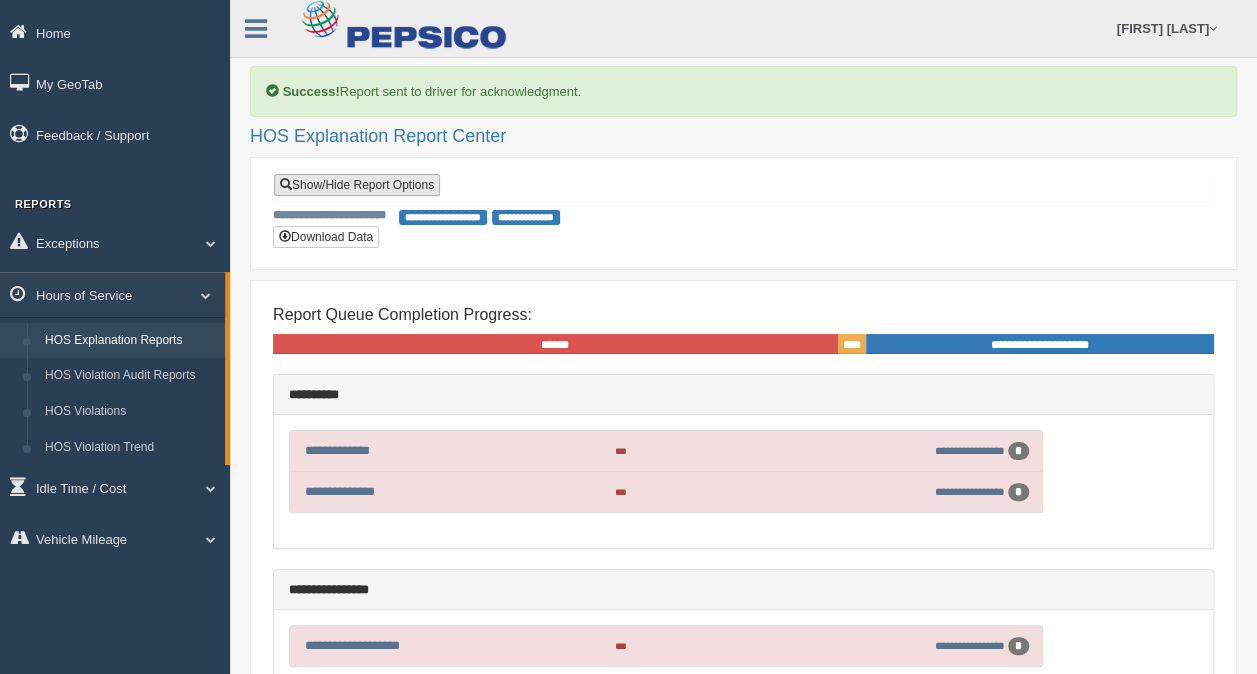 click on "Show/Hide Report Options" at bounding box center (357, 185) 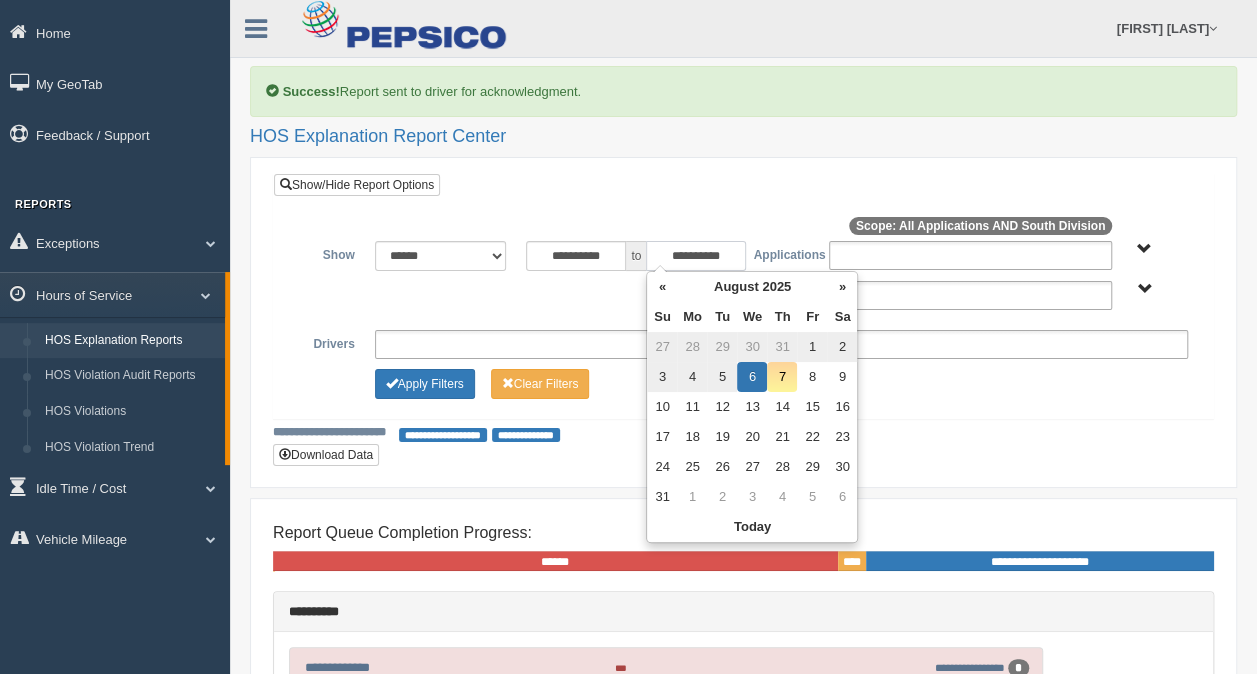 click on "**********" at bounding box center (696, 256) 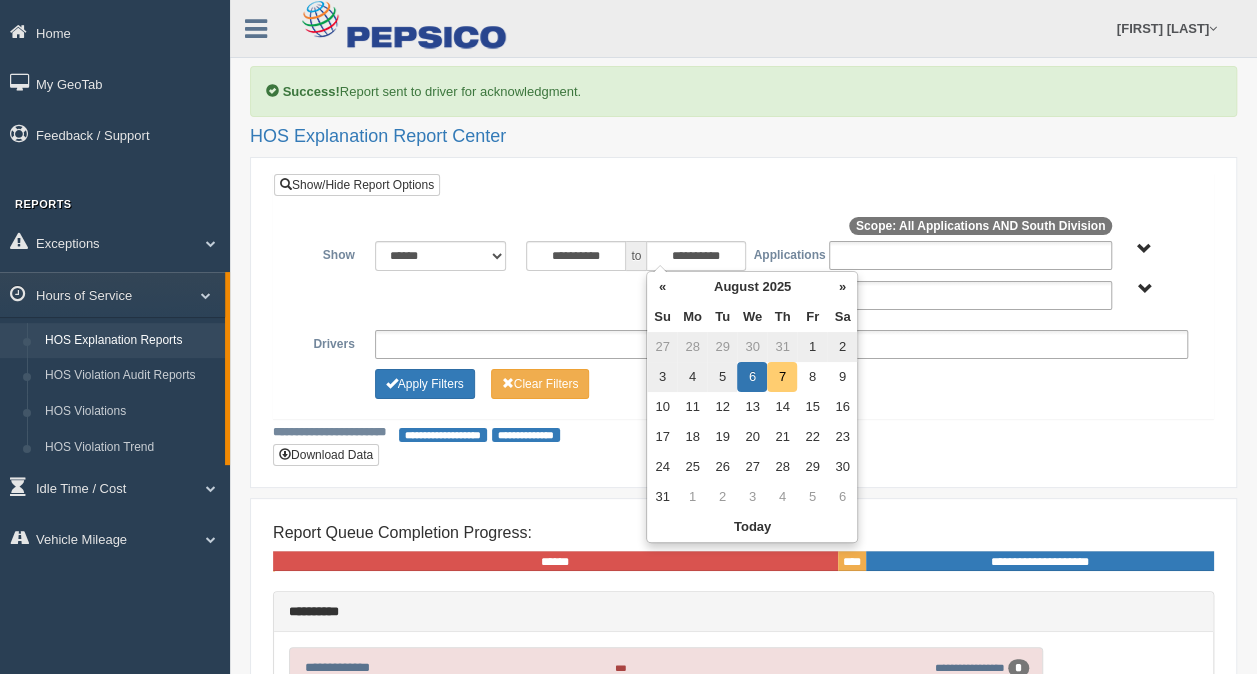 click on "7" at bounding box center (782, 377) 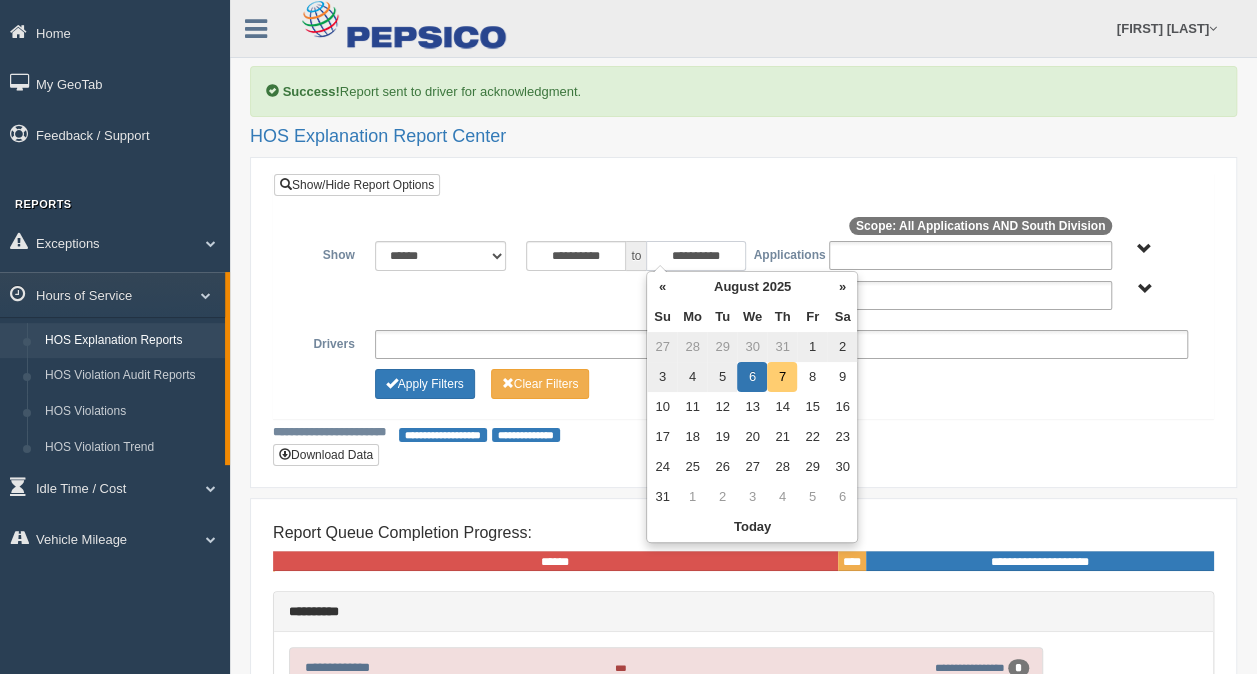 type on "**********" 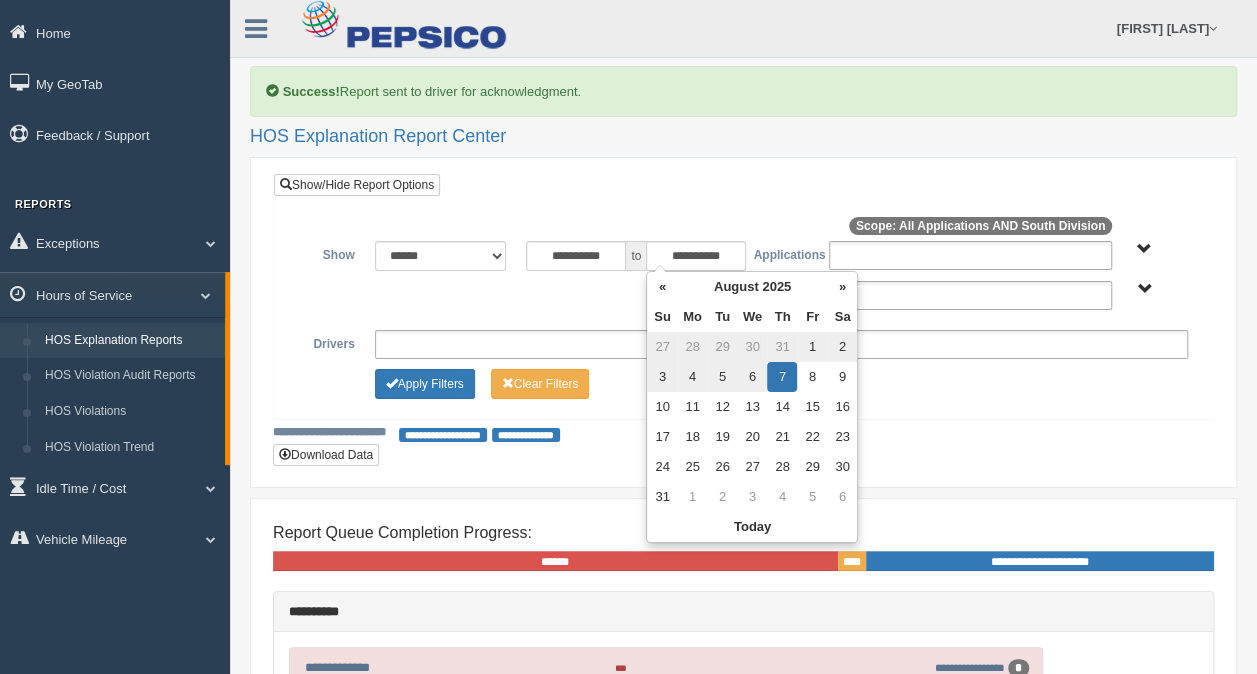click on "South Division" at bounding box center (1160, 288) 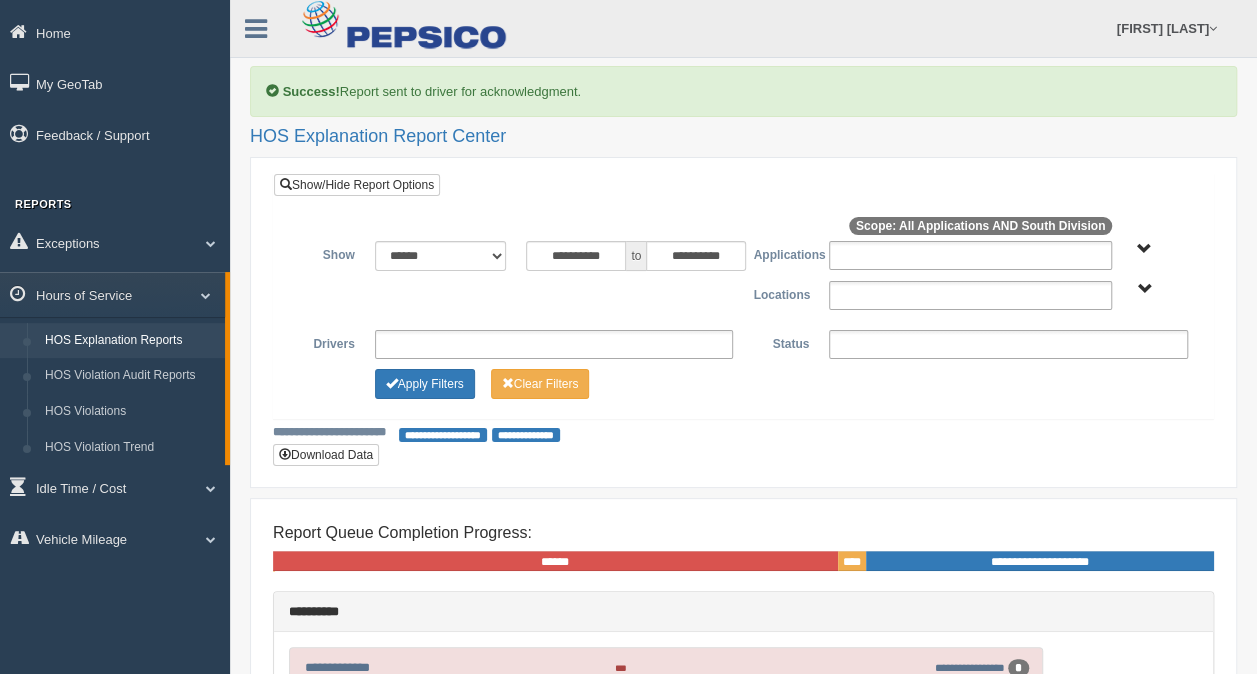 click on "South Division" at bounding box center (1144, 289) 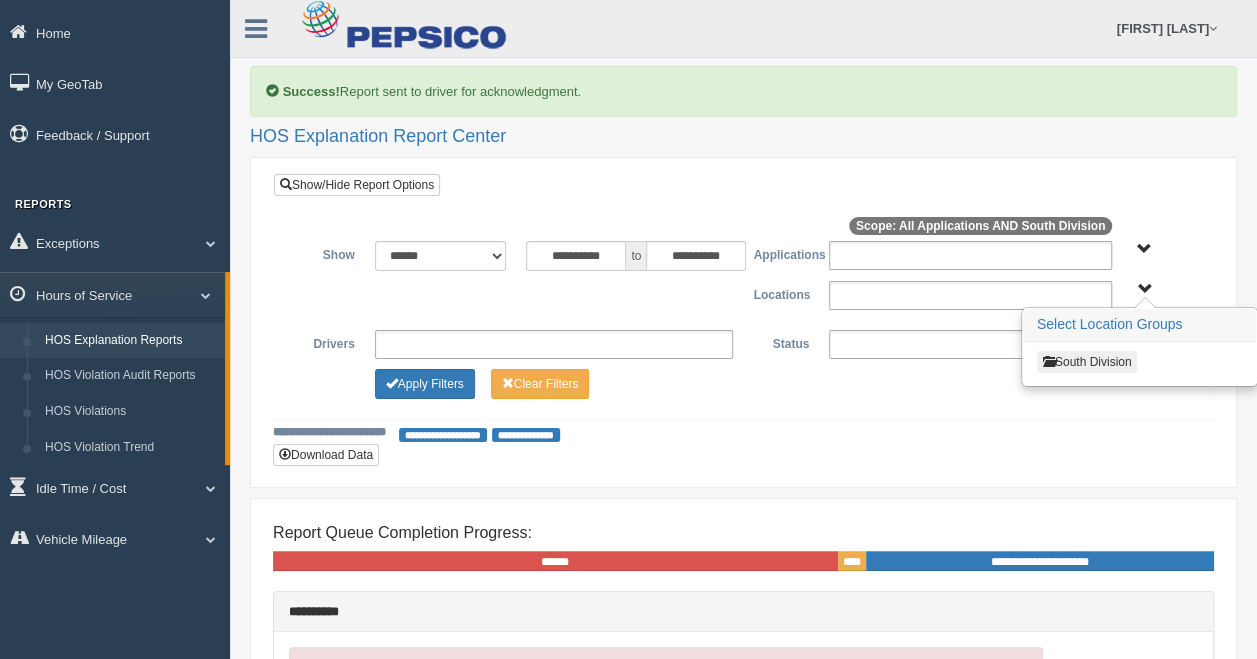 click on "South Division" at bounding box center (1087, 362) 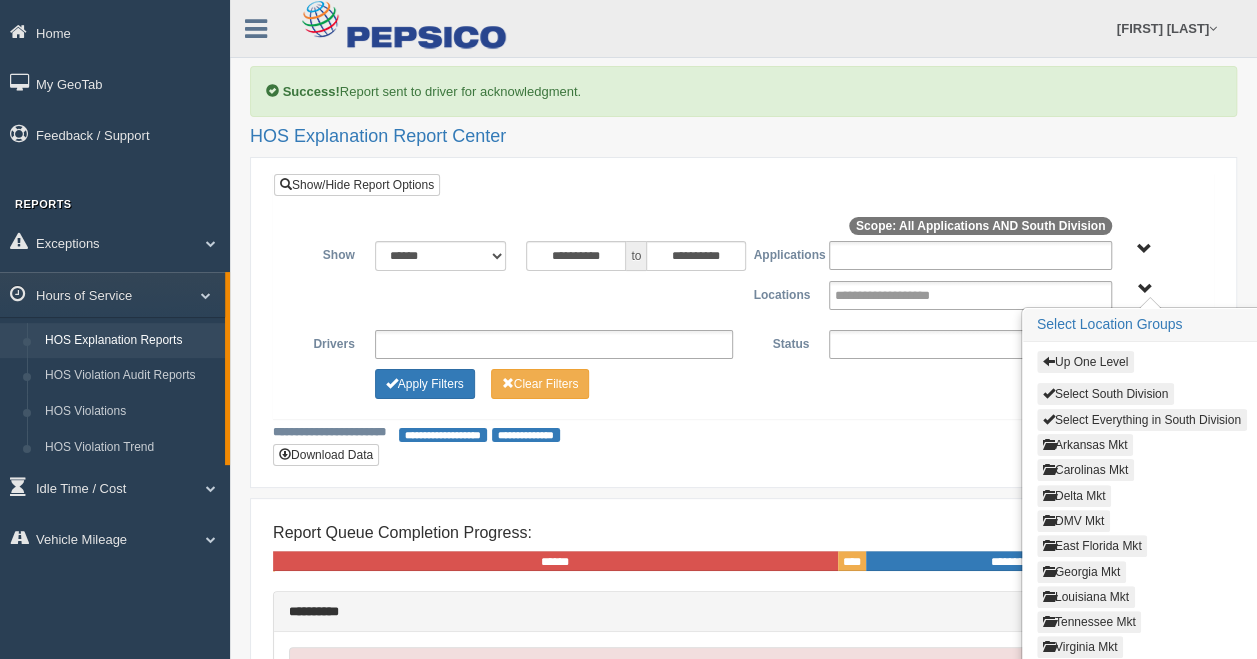 click on "Delta Mkt" at bounding box center (1074, 496) 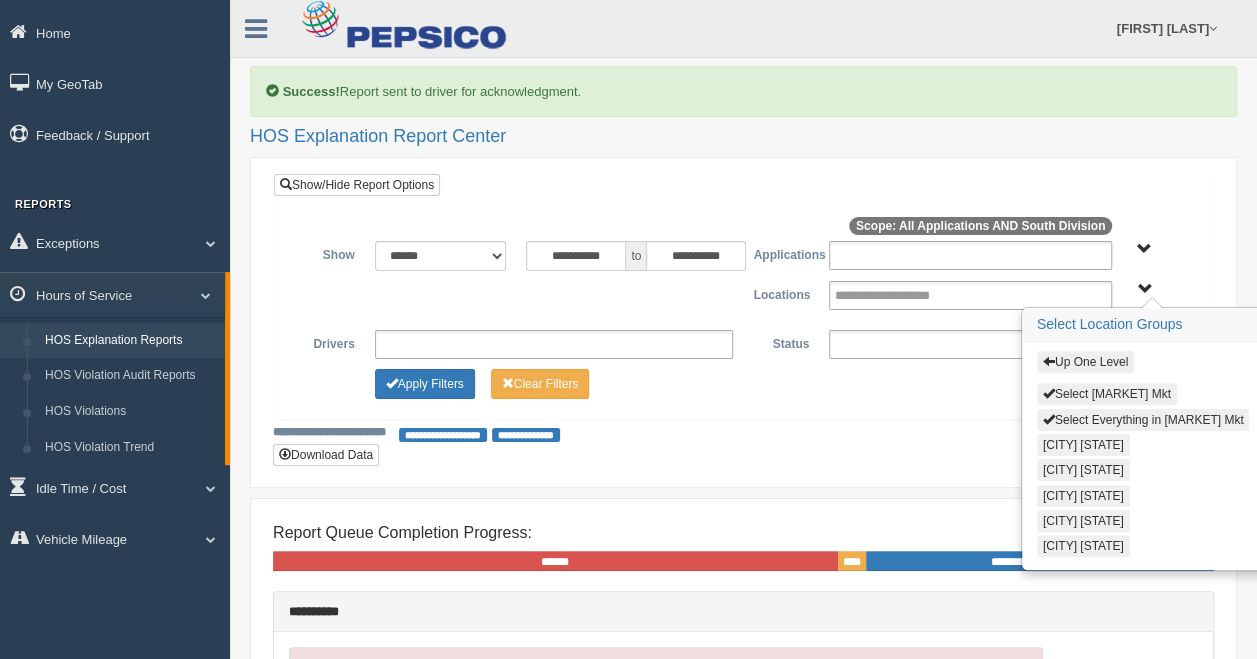 click on "Select Delta Mkt" at bounding box center (1107, 394) 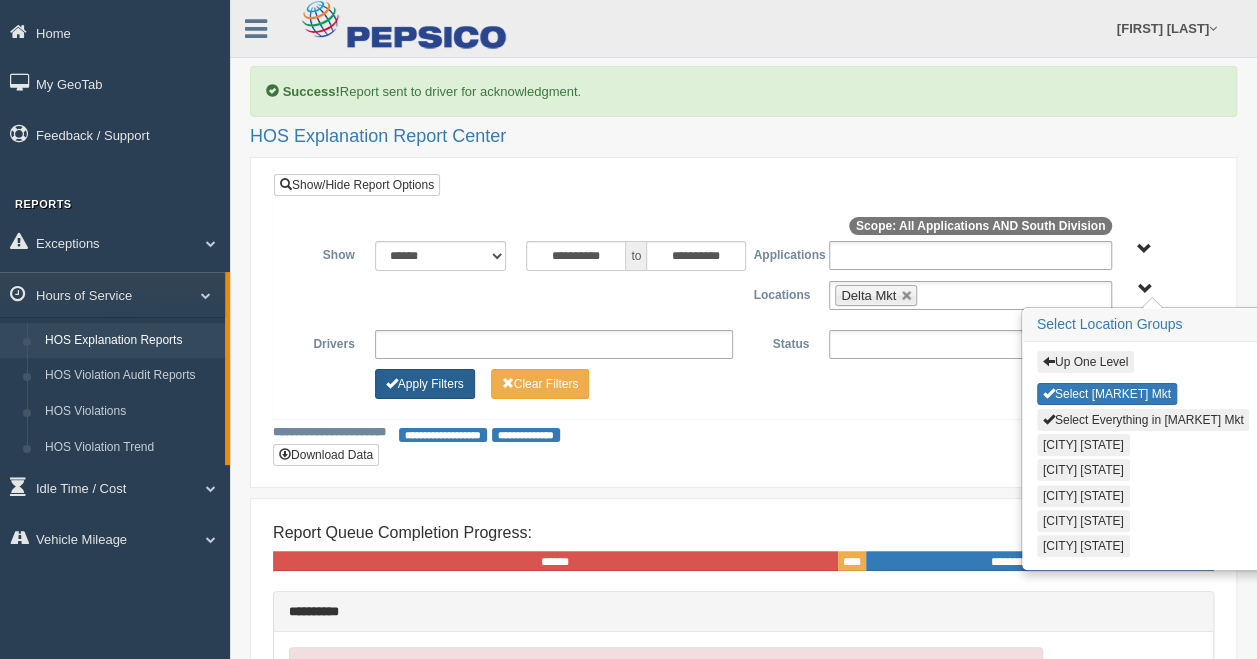 click on "Apply Filters" at bounding box center (425, 384) 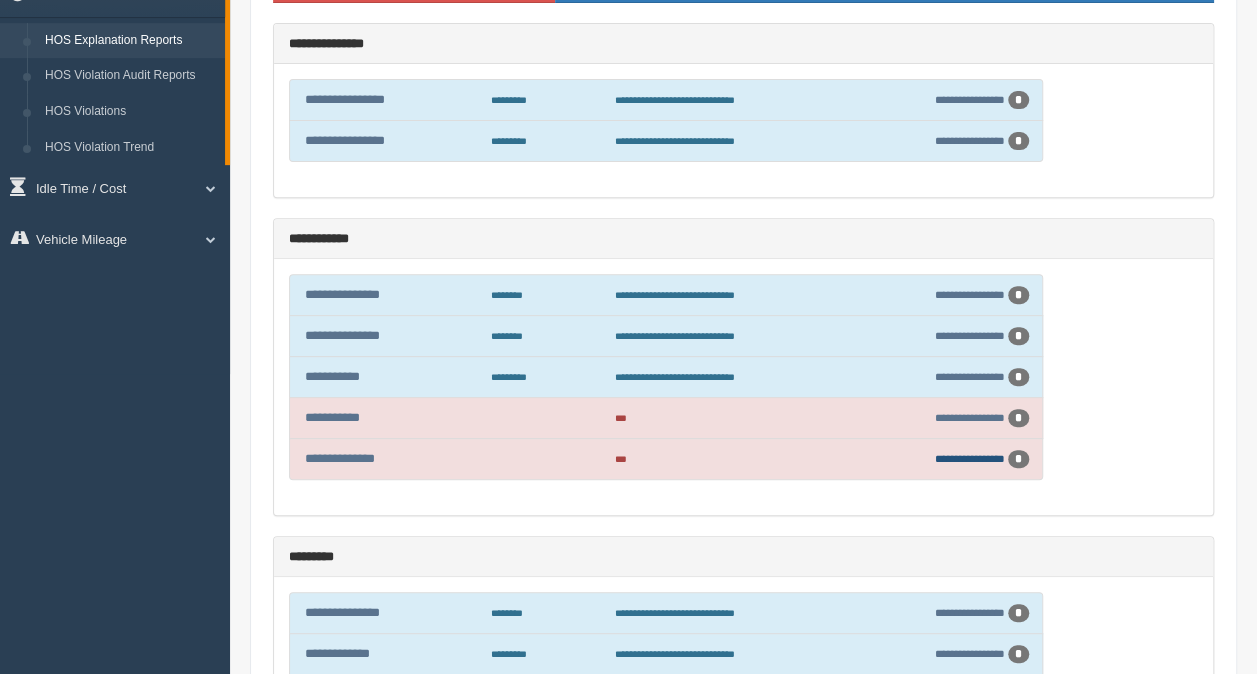 scroll, scrollTop: 200, scrollLeft: 0, axis: vertical 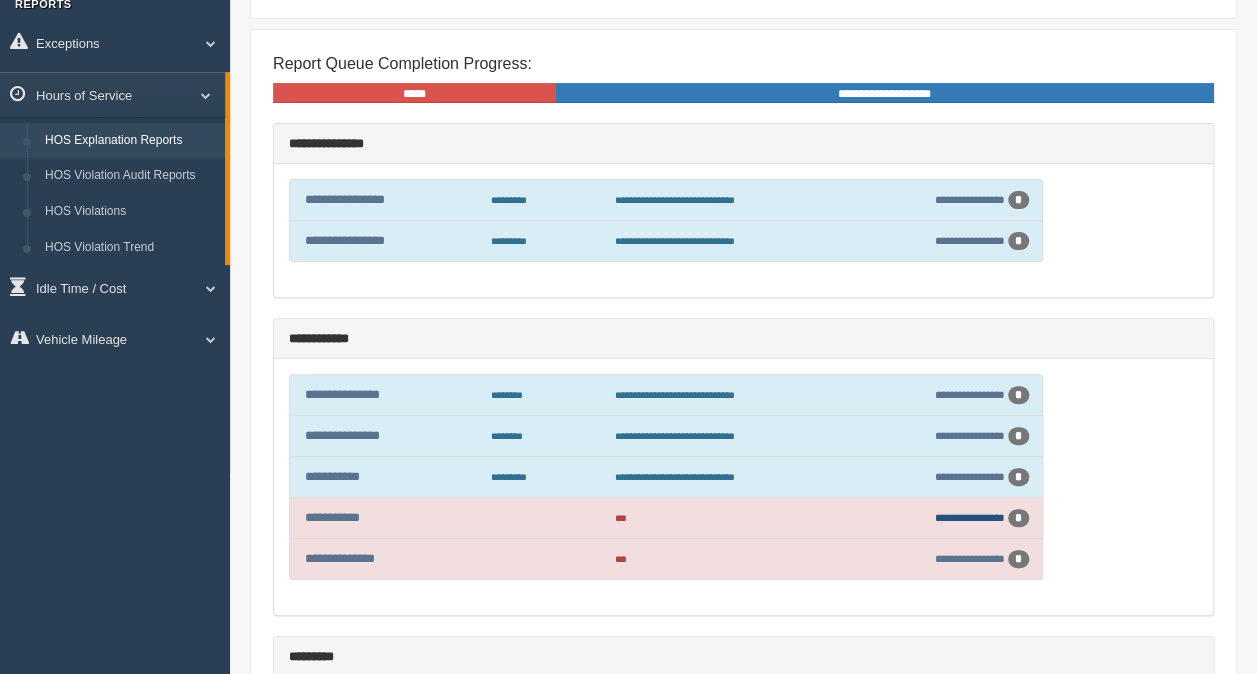 click on "**********" at bounding box center (970, 517) 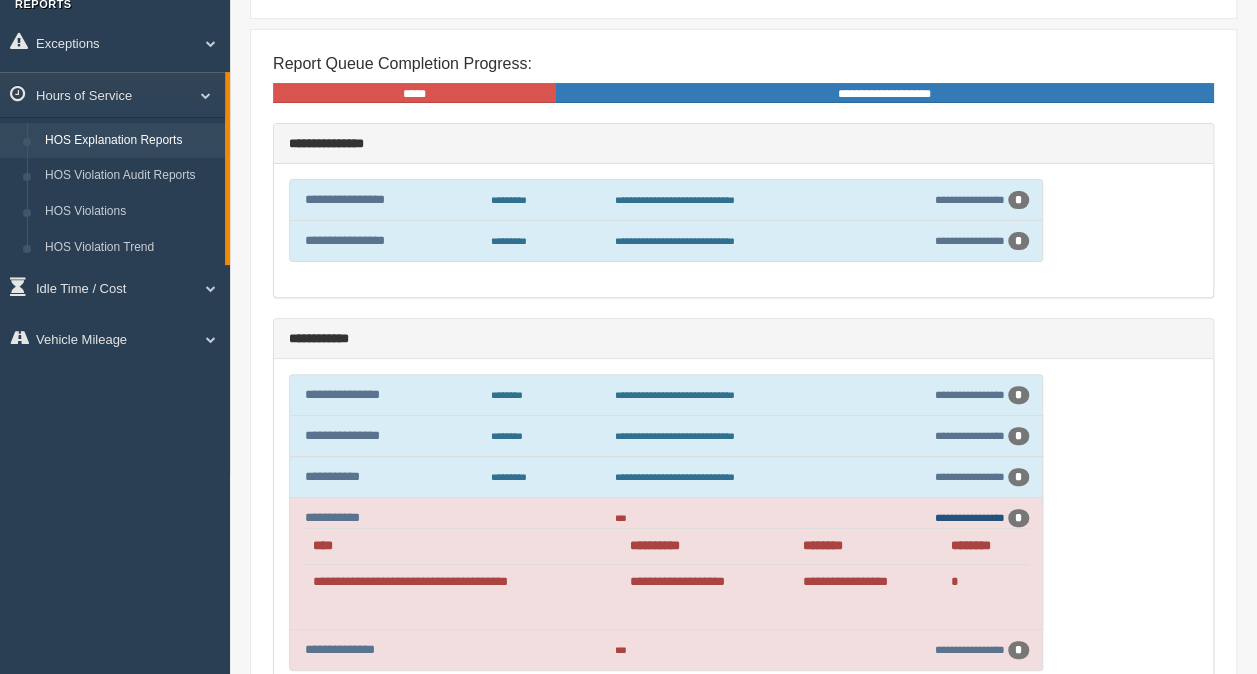 click on "**********" at bounding box center (970, 517) 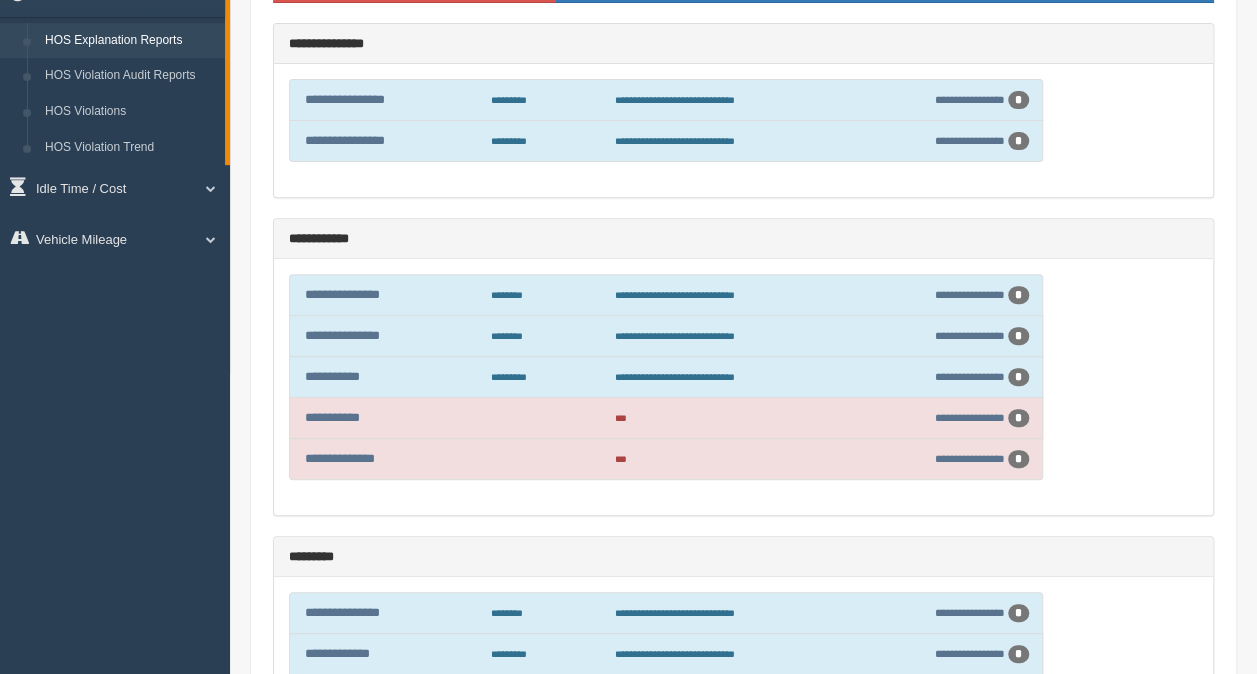 scroll, scrollTop: 400, scrollLeft: 0, axis: vertical 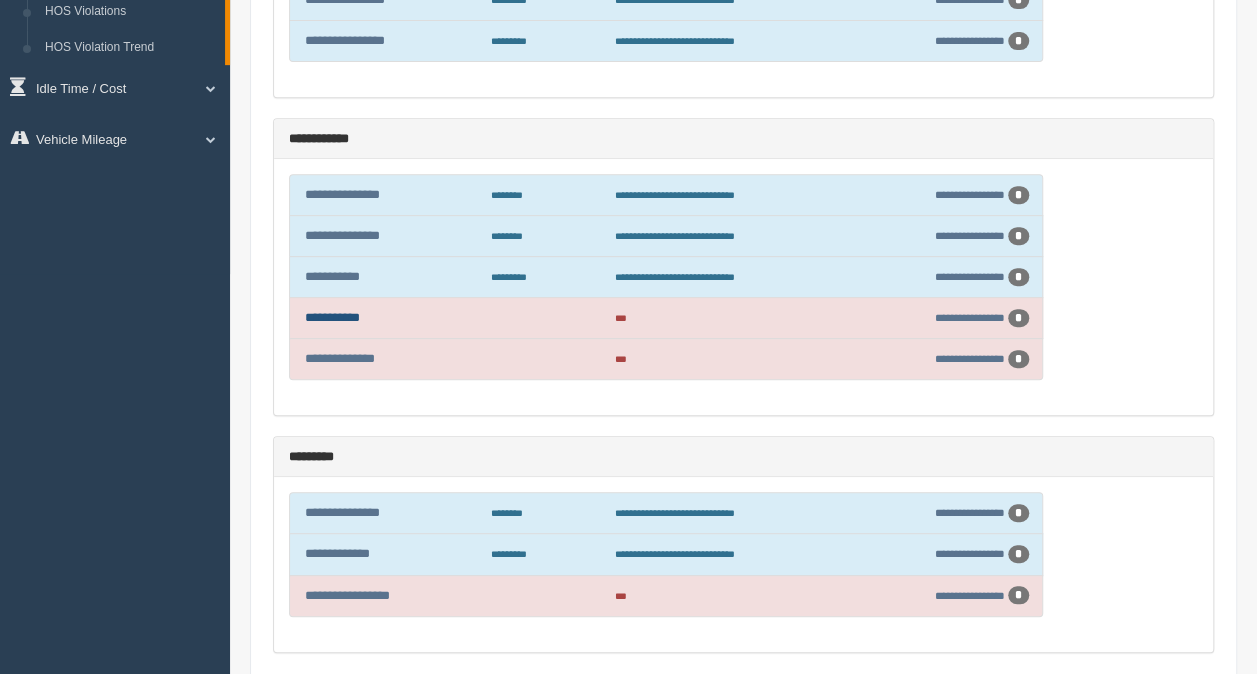 click on "**********" at bounding box center (332, 317) 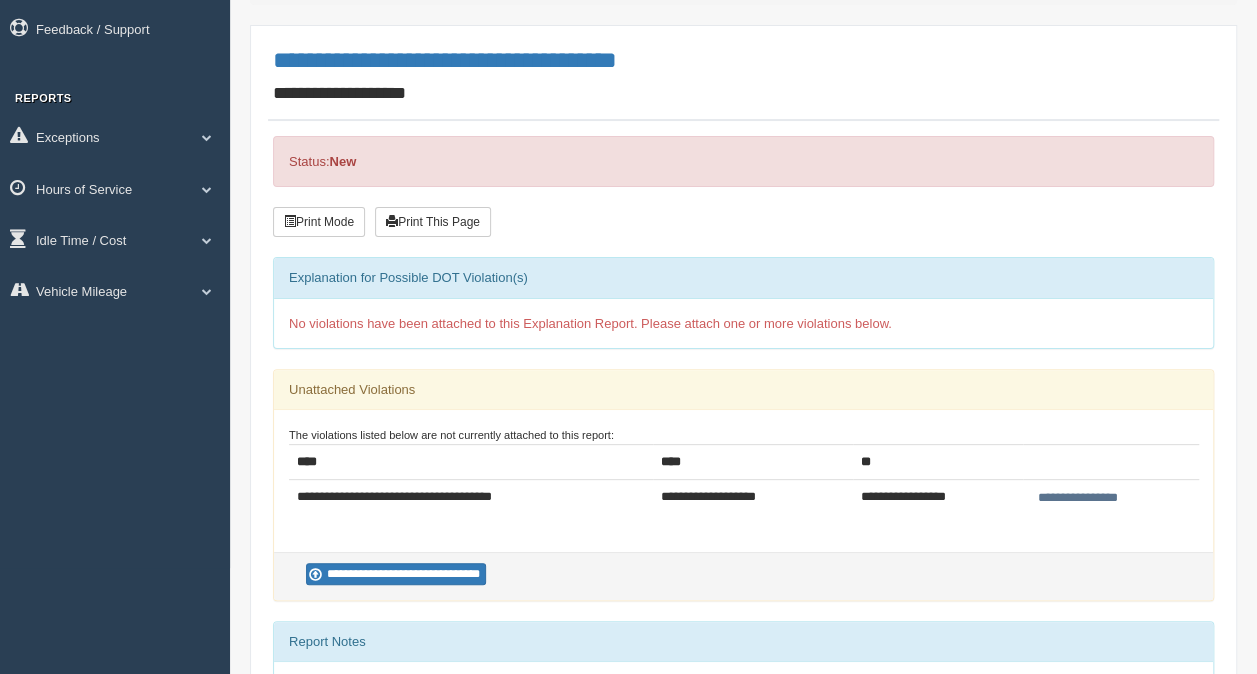 scroll, scrollTop: 200, scrollLeft: 0, axis: vertical 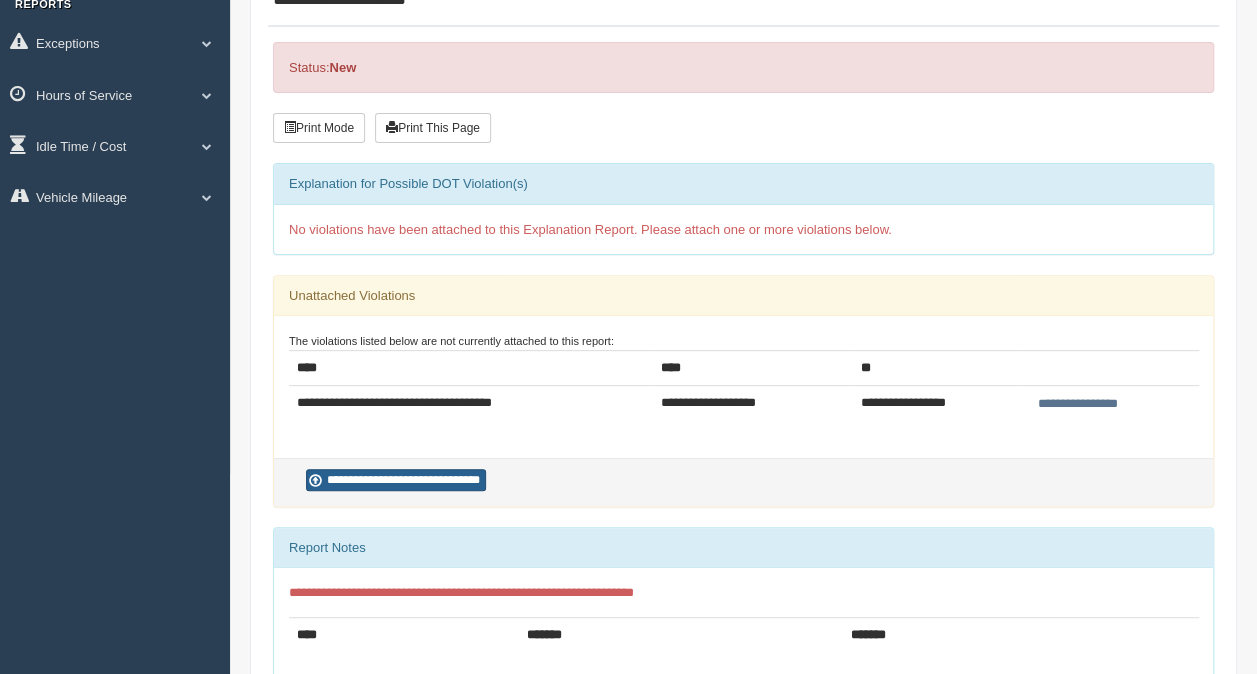 click on "**********" at bounding box center (396, 480) 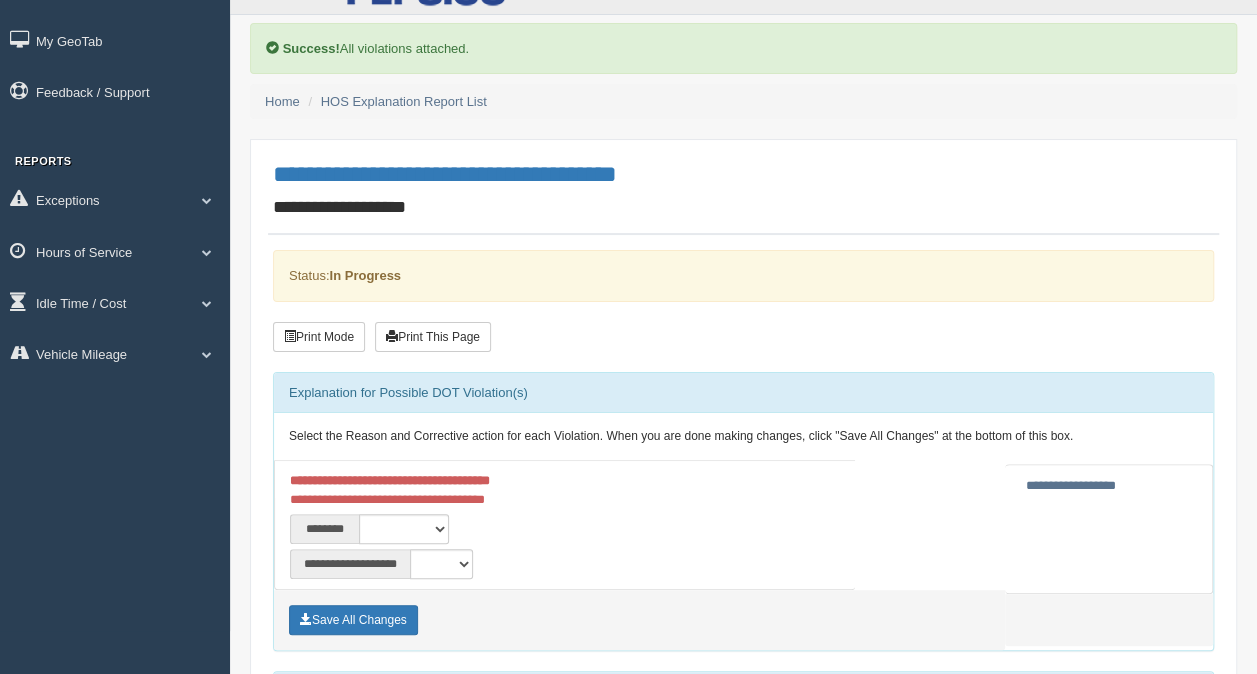 scroll, scrollTop: 100, scrollLeft: 0, axis: vertical 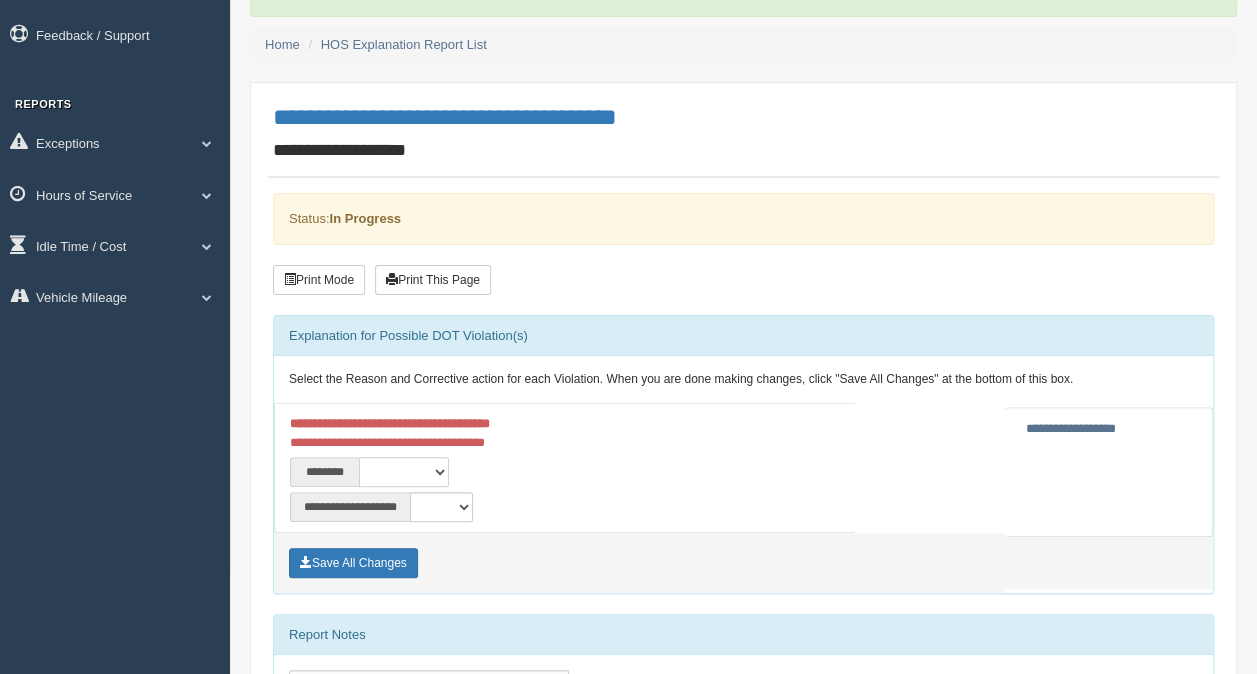 click on "**********" at bounding box center [404, 472] 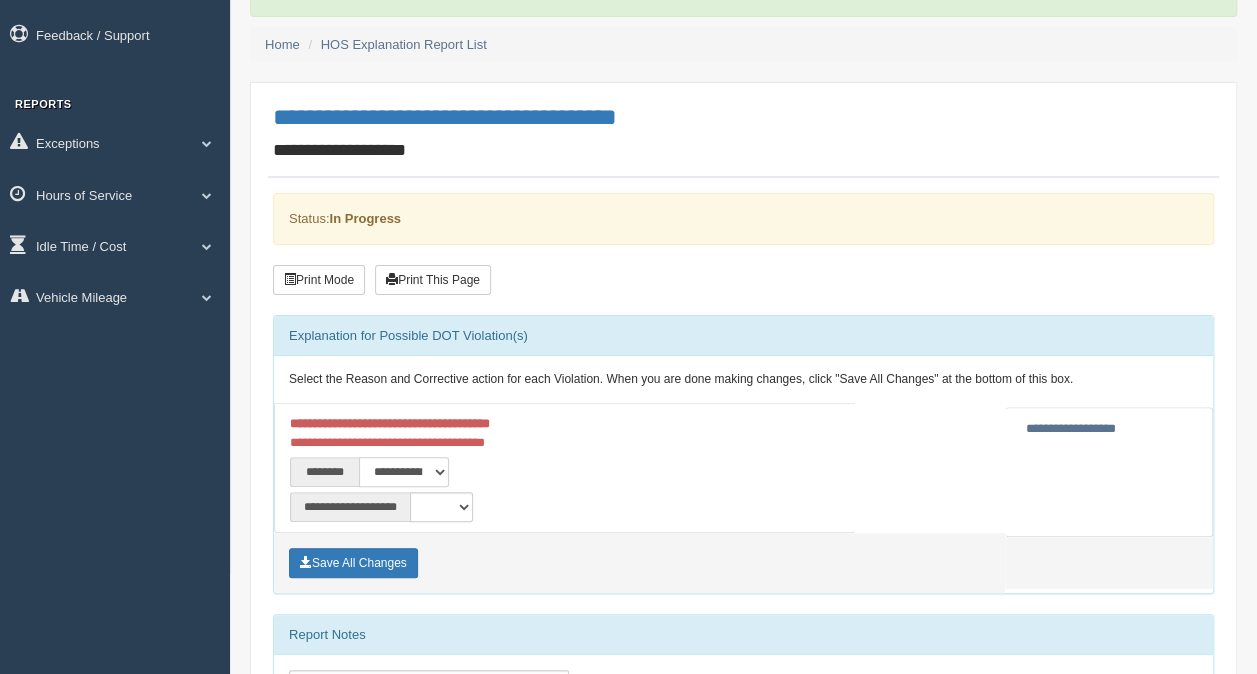 click on "**********" at bounding box center (404, 472) 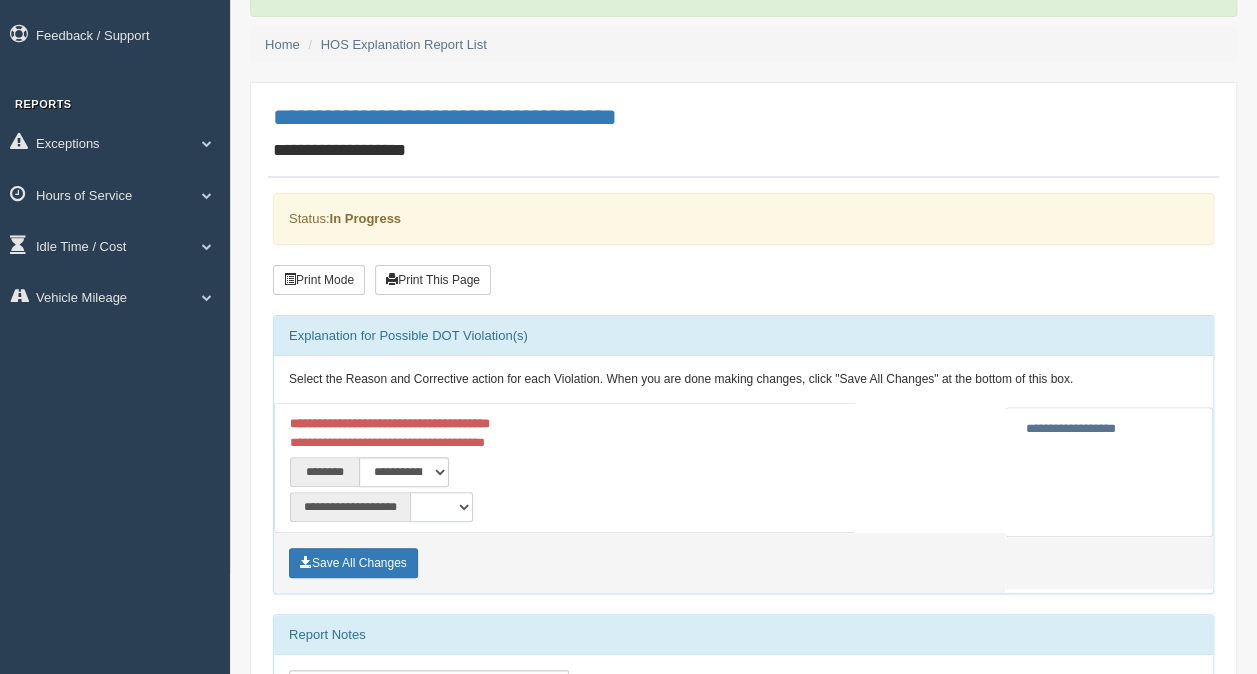 click on "**********" at bounding box center [441, 507] 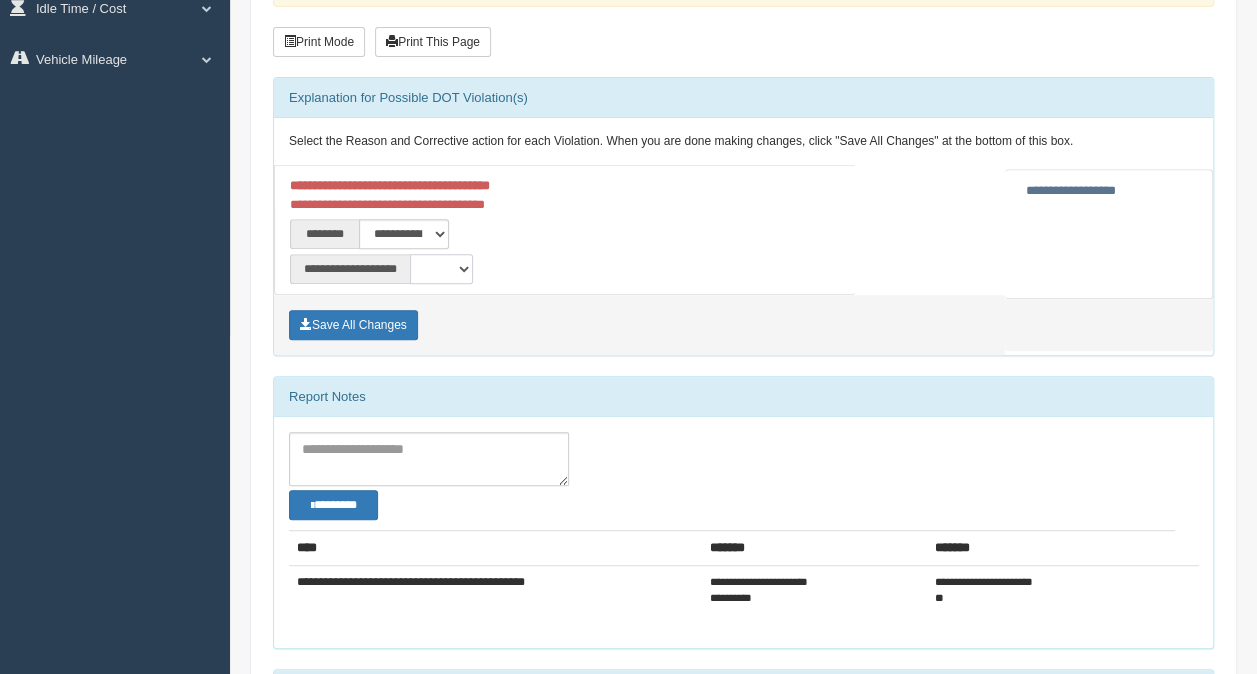 scroll, scrollTop: 337, scrollLeft: 0, axis: vertical 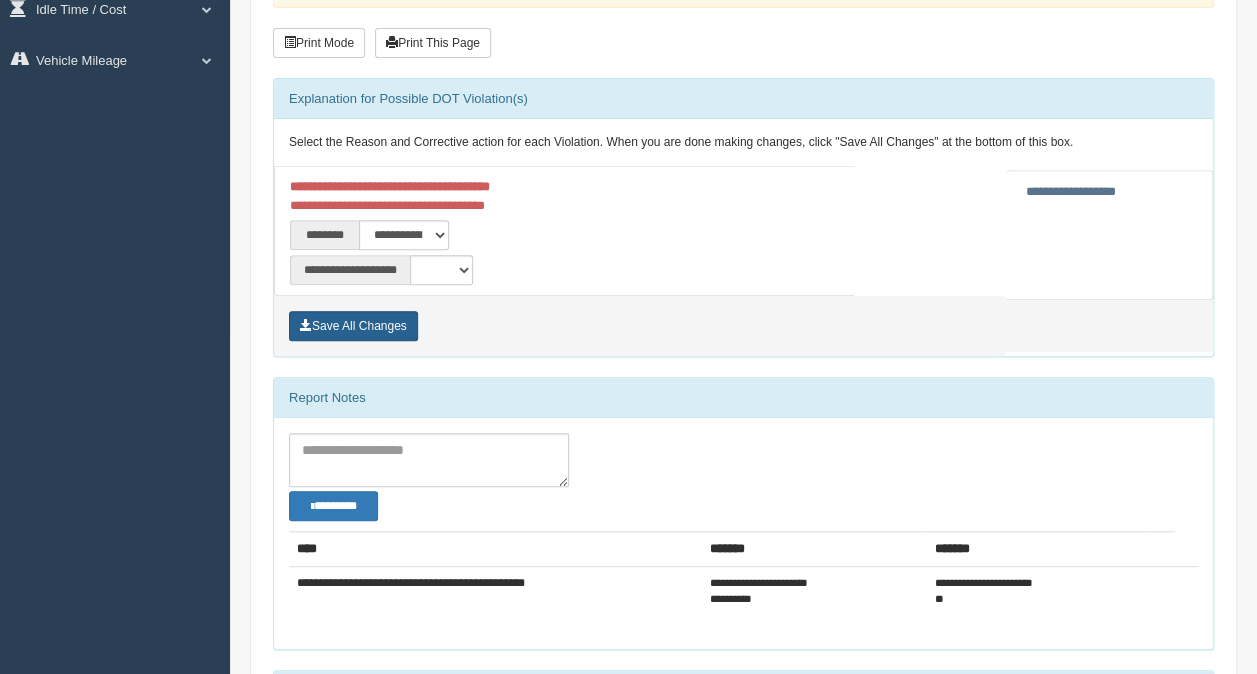 click on "Save All Changes" at bounding box center (353, 326) 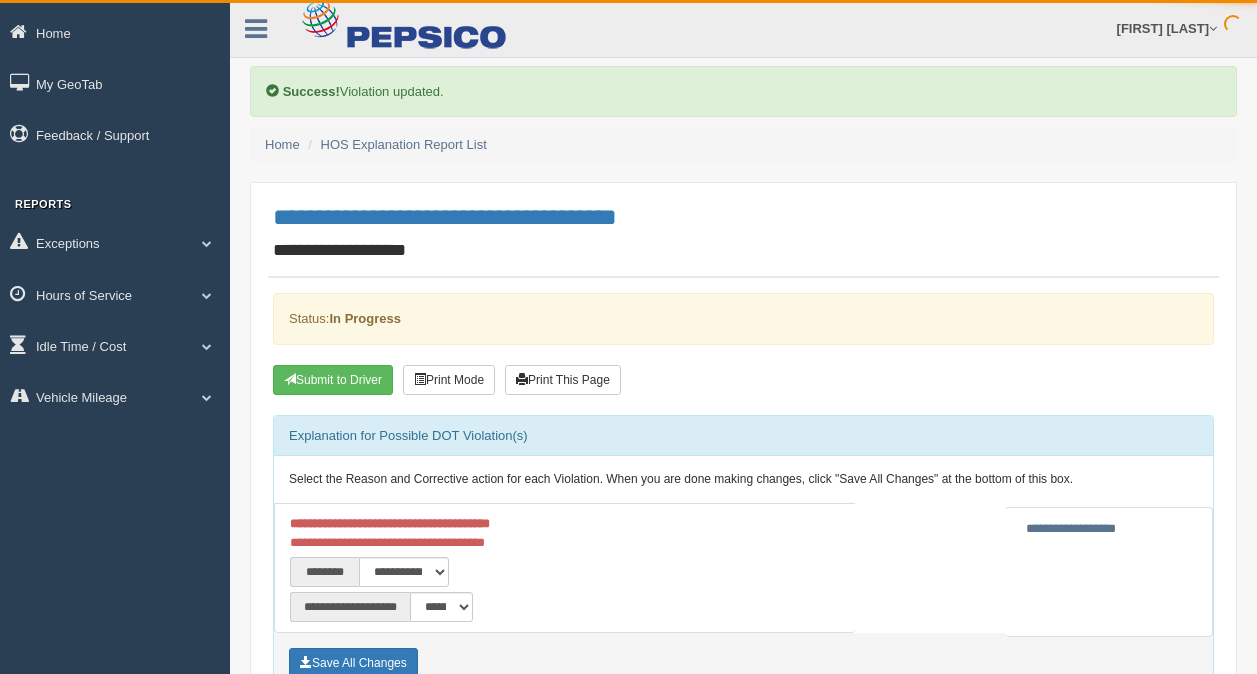 scroll, scrollTop: 0, scrollLeft: 0, axis: both 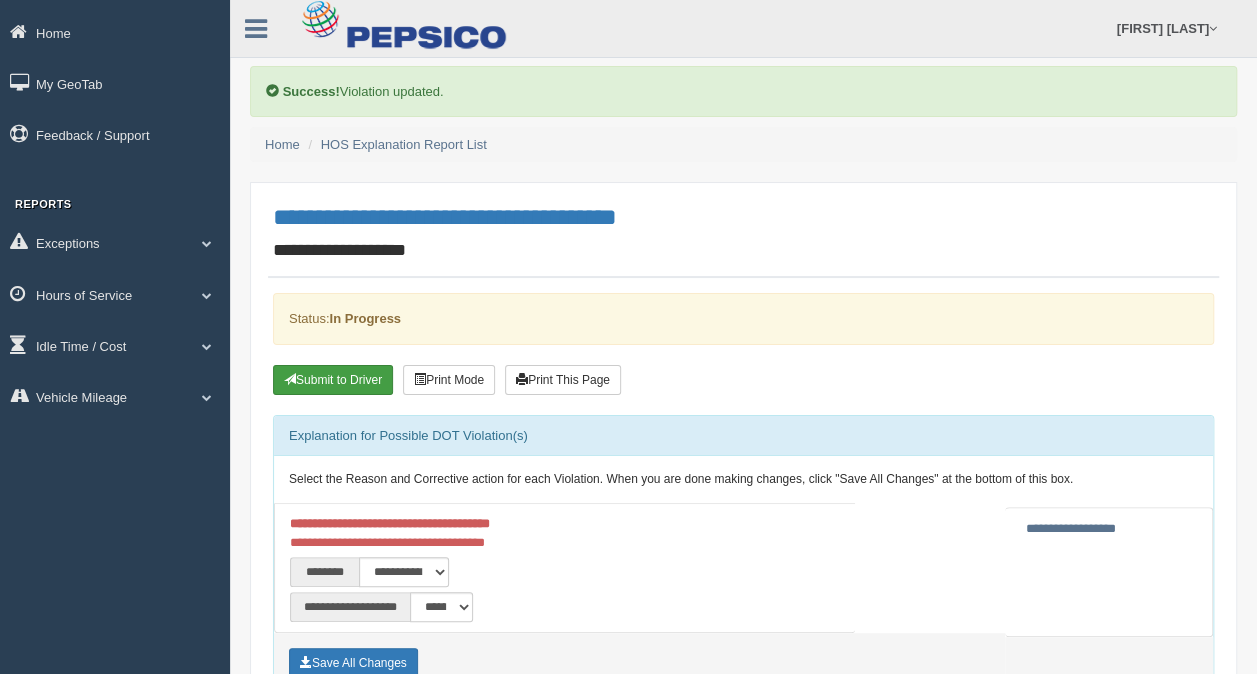 click on "Submit to Driver" at bounding box center [333, 380] 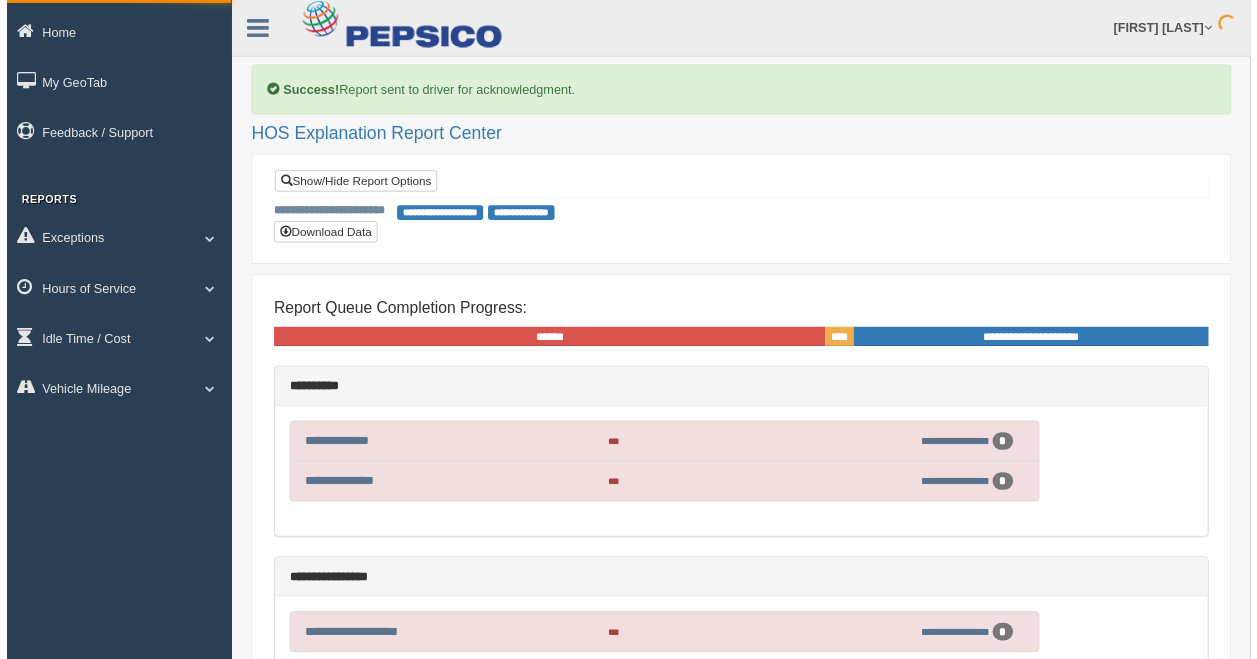 scroll, scrollTop: 0, scrollLeft: 0, axis: both 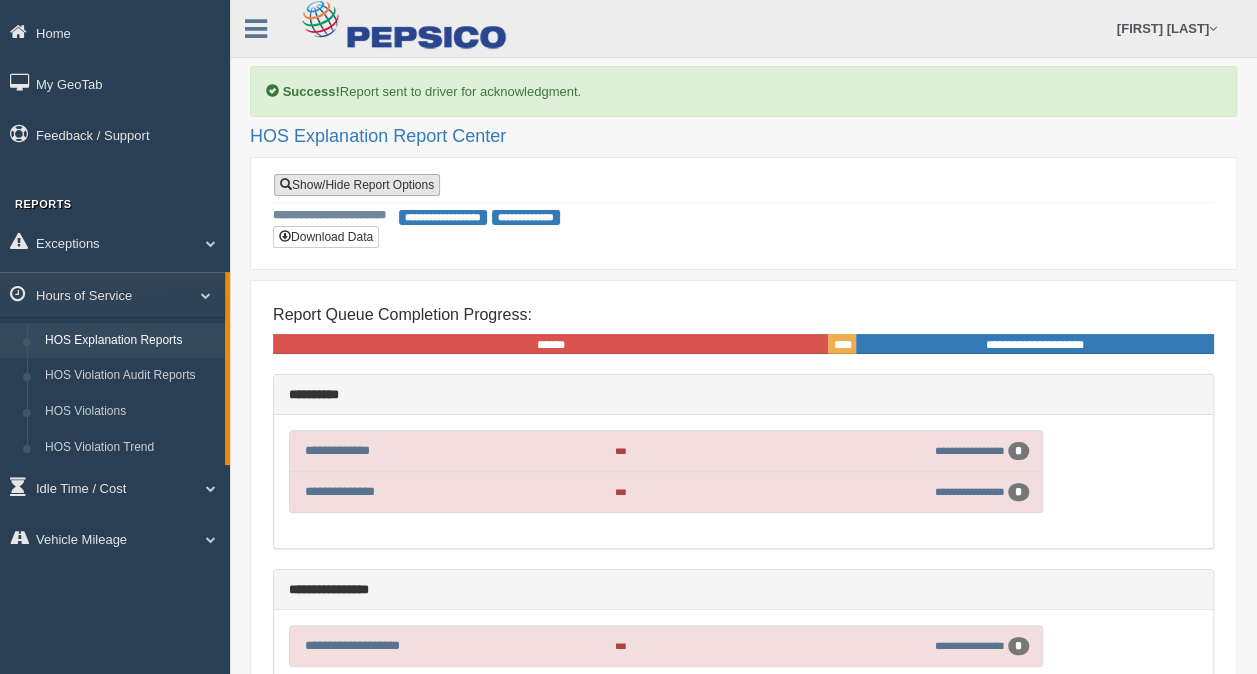 click on "Show/Hide Report Options" at bounding box center [357, 185] 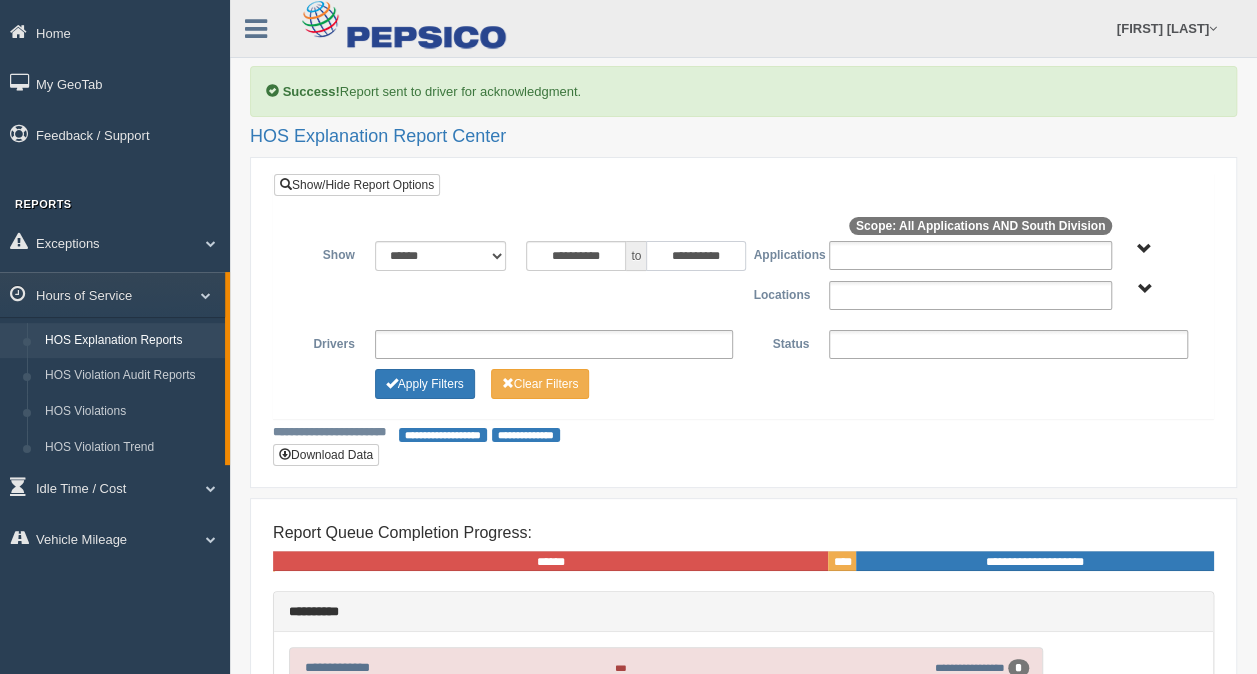 click on "**********" at bounding box center [696, 256] 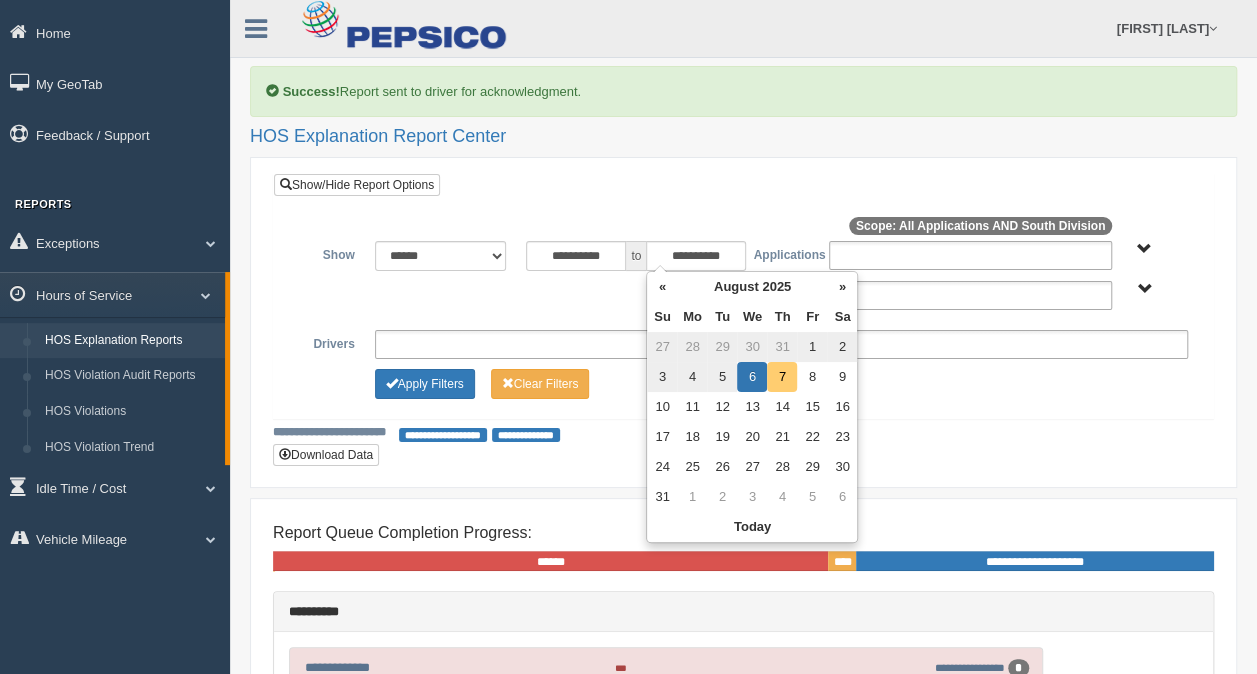 click on "7" at bounding box center [782, 377] 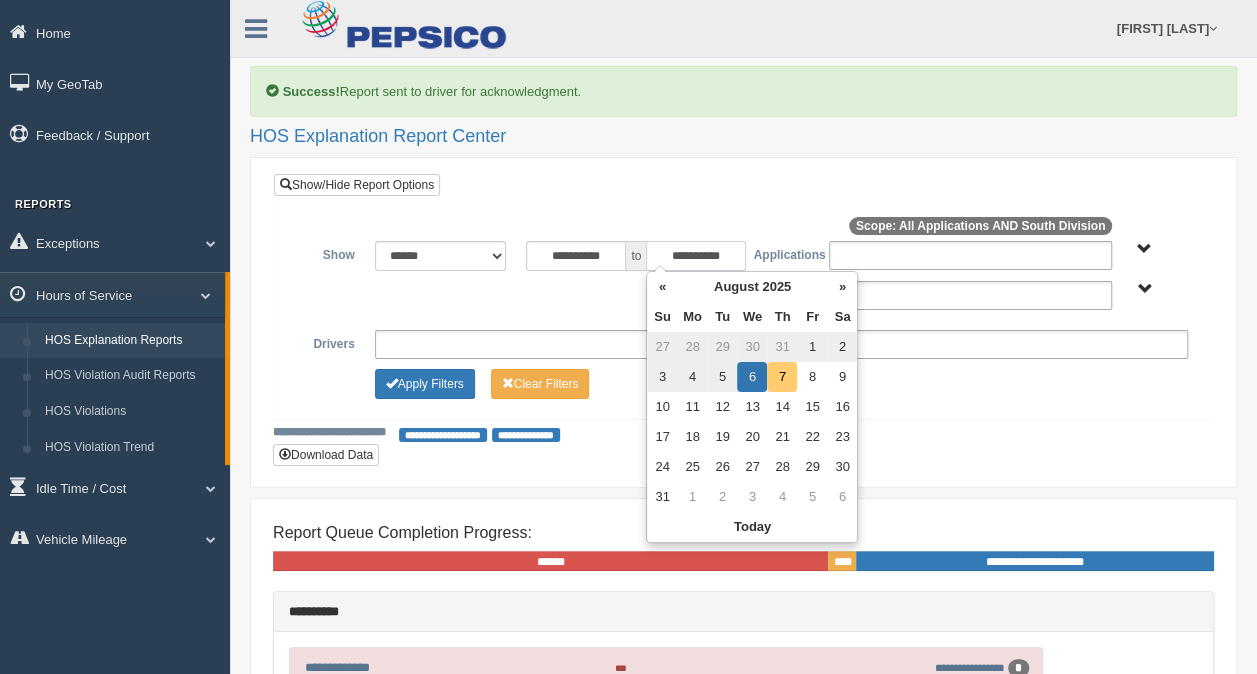 type on "**********" 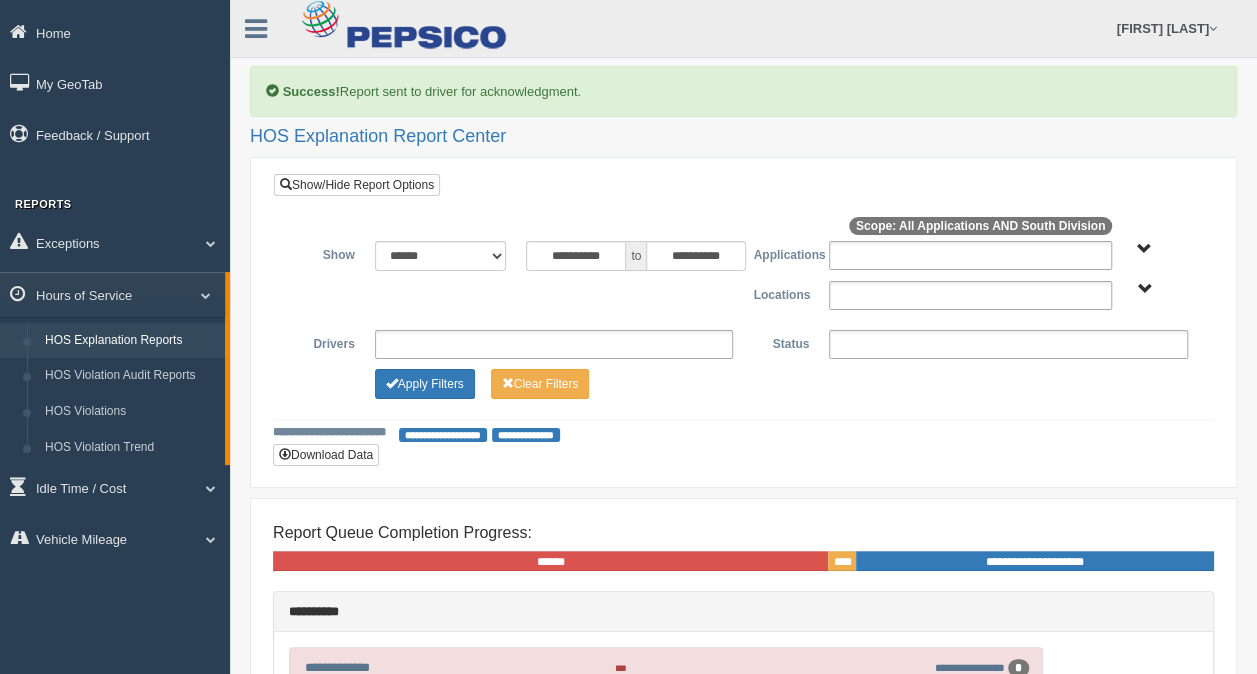 click on "South Division" at bounding box center [1144, 289] 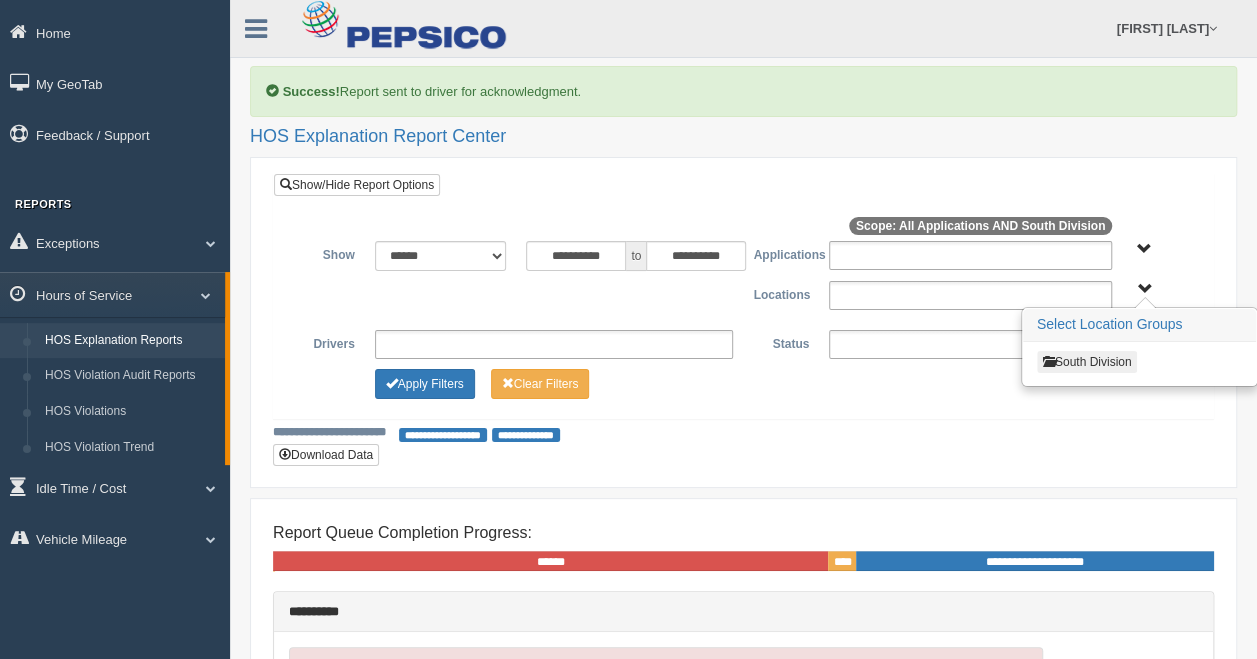 click on "South Division" at bounding box center (1087, 362) 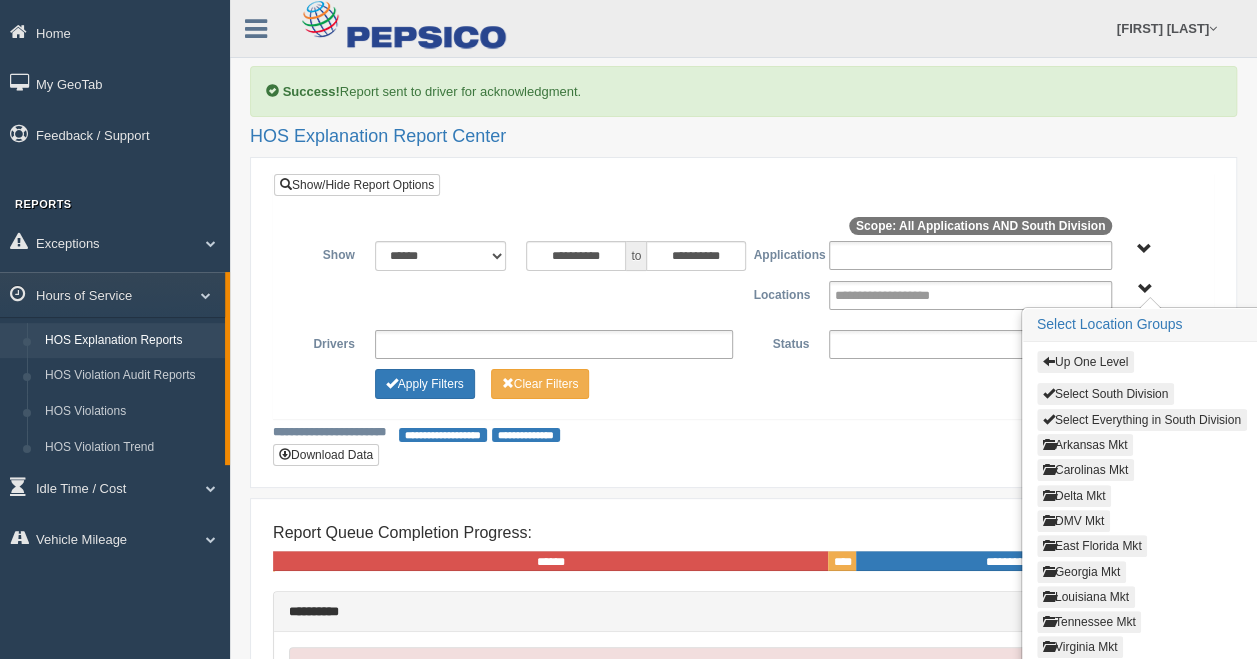 click on "Delta Mkt" at bounding box center (1074, 496) 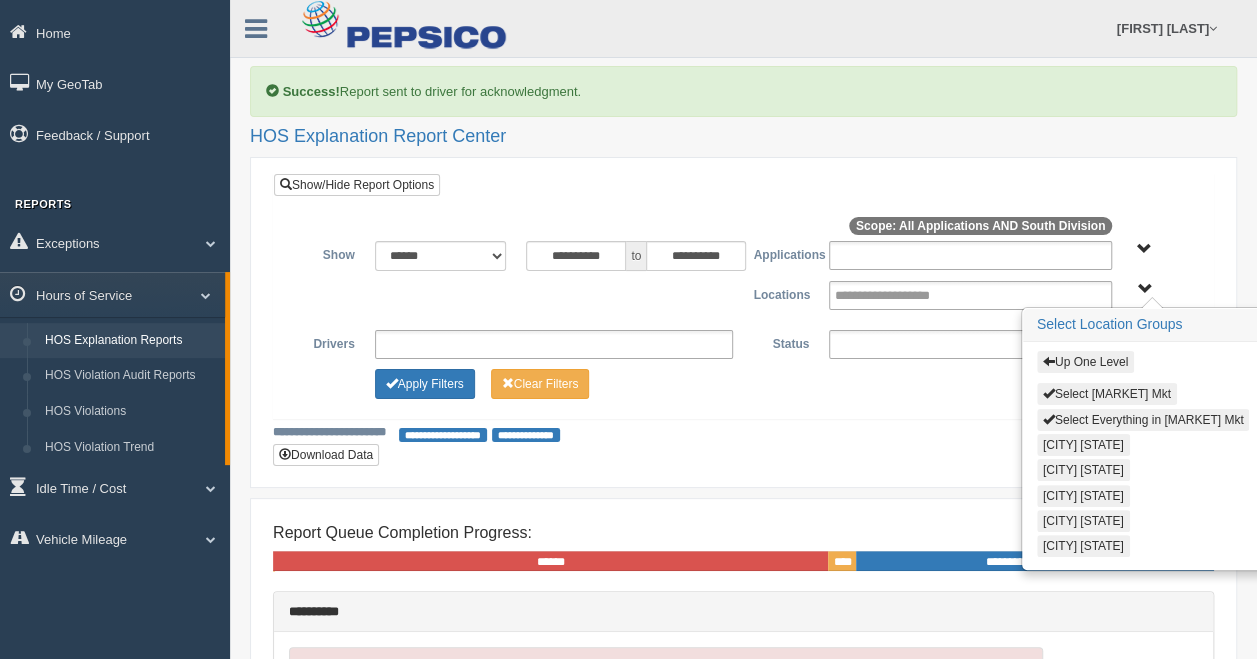 click on "Select Delta Mkt" at bounding box center (1107, 394) 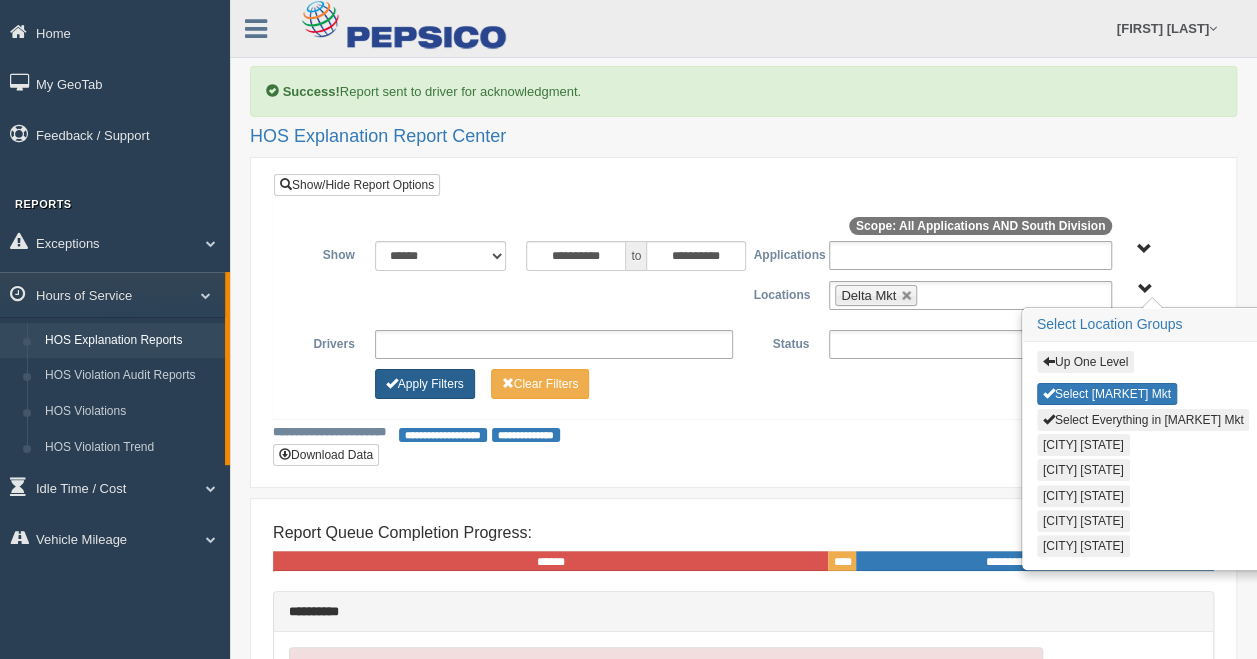click on "Apply Filters" at bounding box center [425, 384] 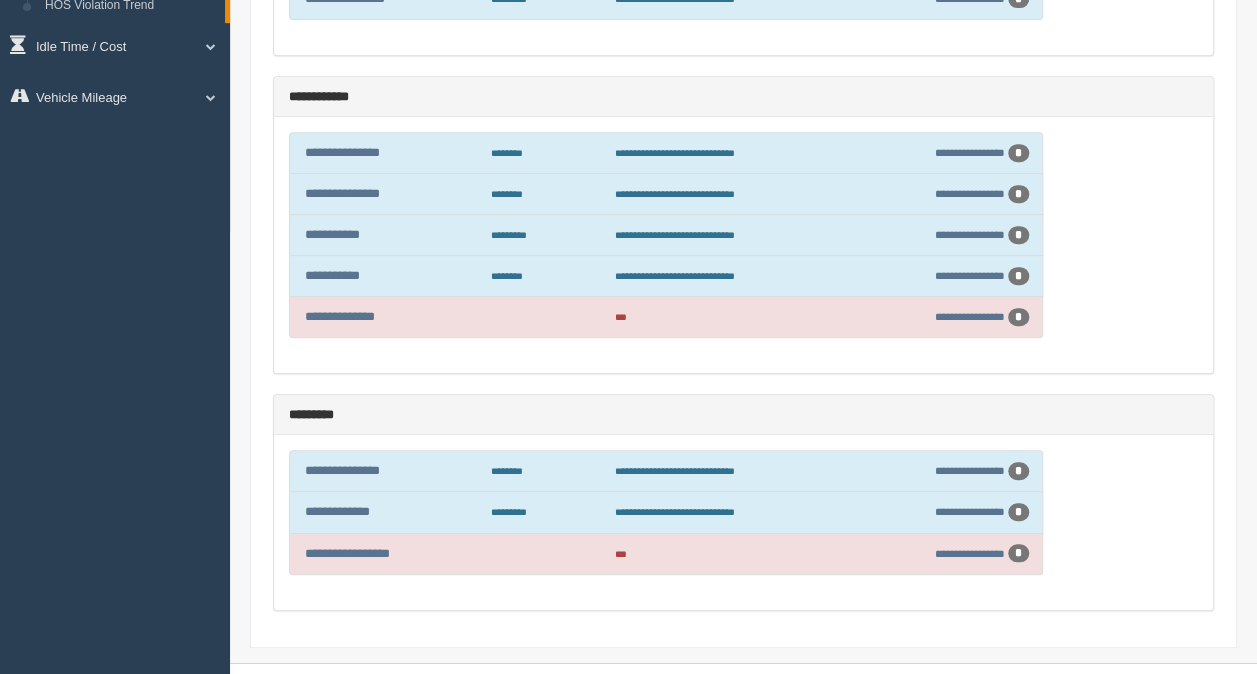 scroll, scrollTop: 487, scrollLeft: 0, axis: vertical 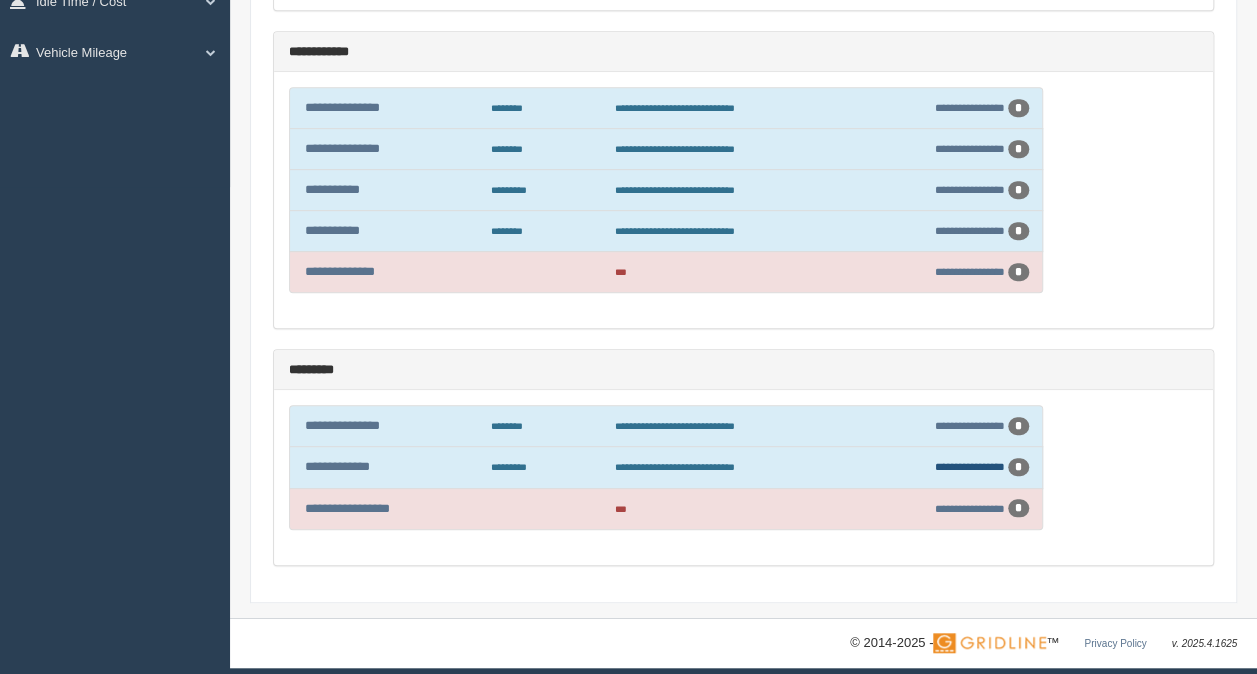 click on "**********" at bounding box center (970, 466) 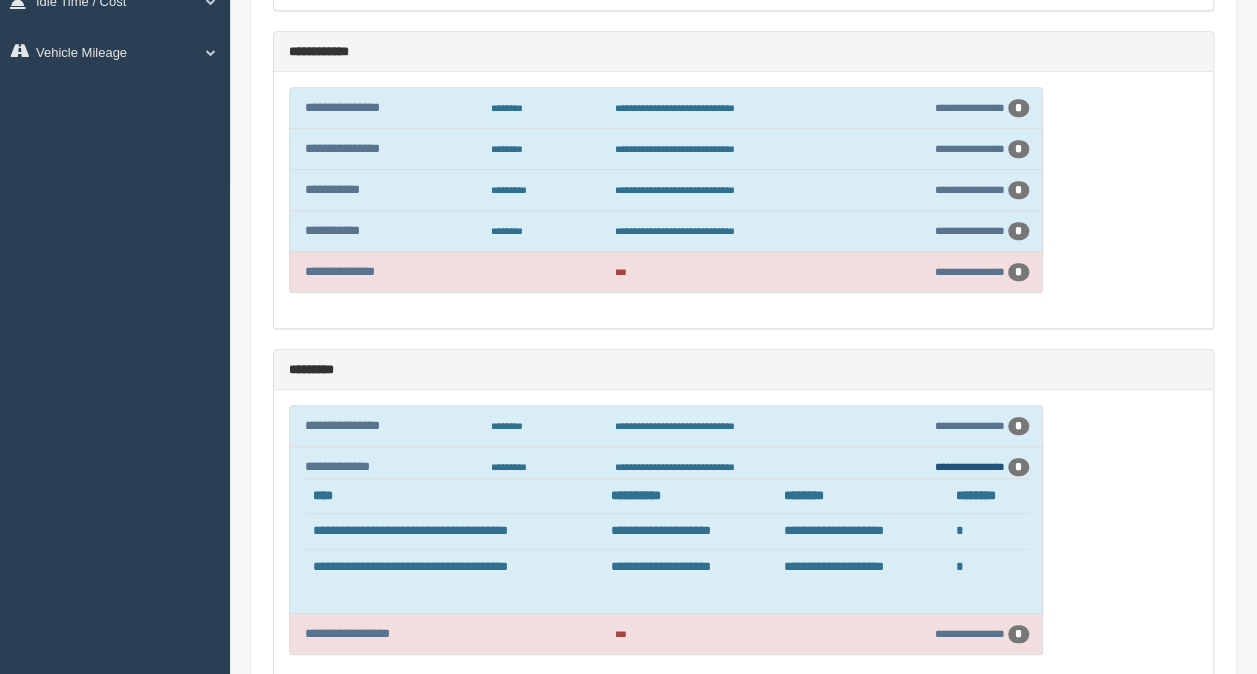 click on "**********" at bounding box center [970, 466] 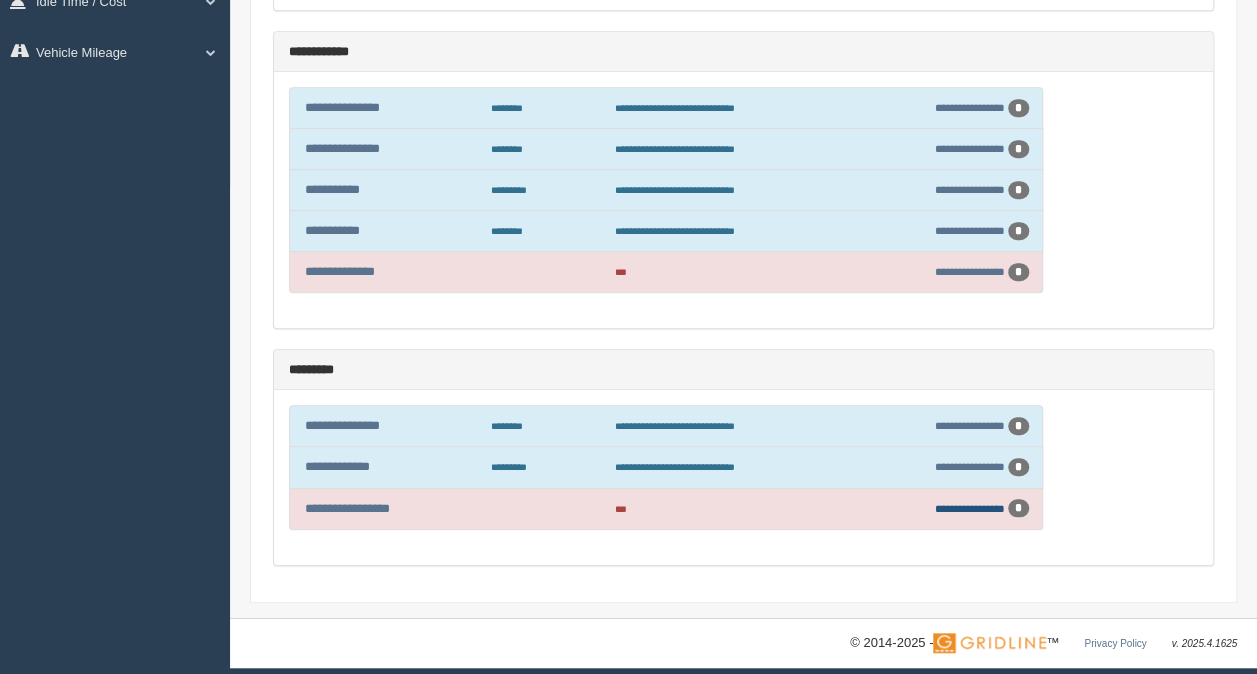 click on "**********" at bounding box center (970, 508) 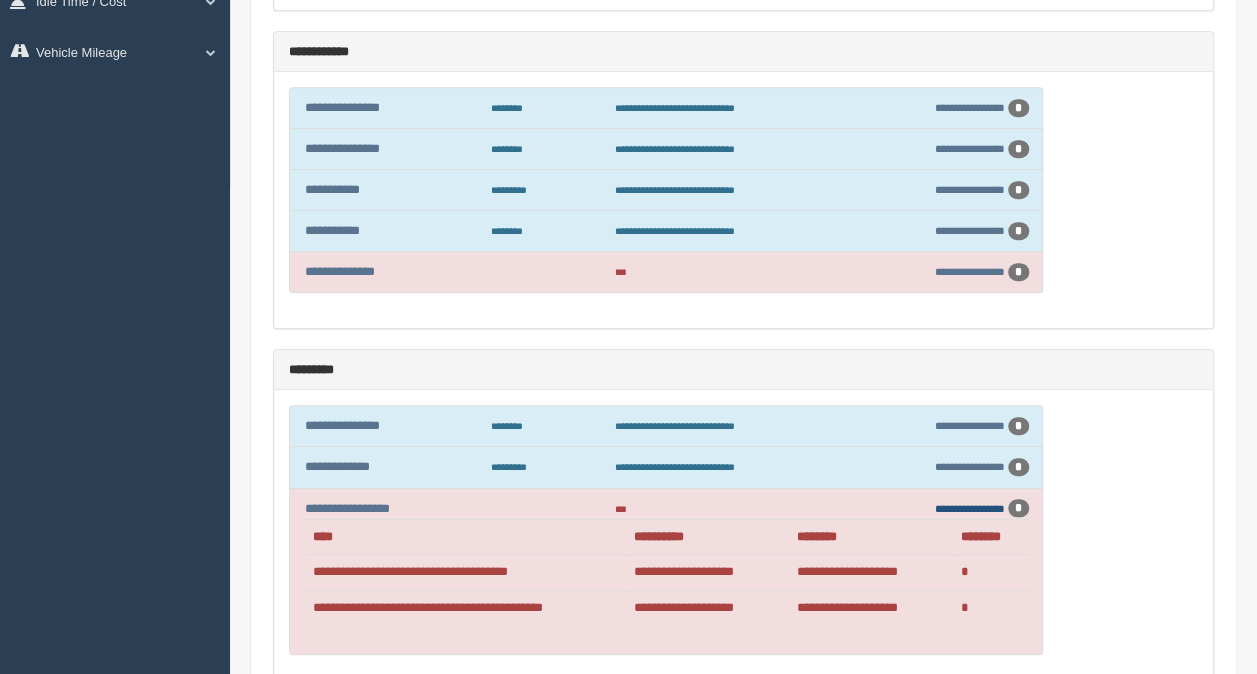click on "**********" at bounding box center (970, 508) 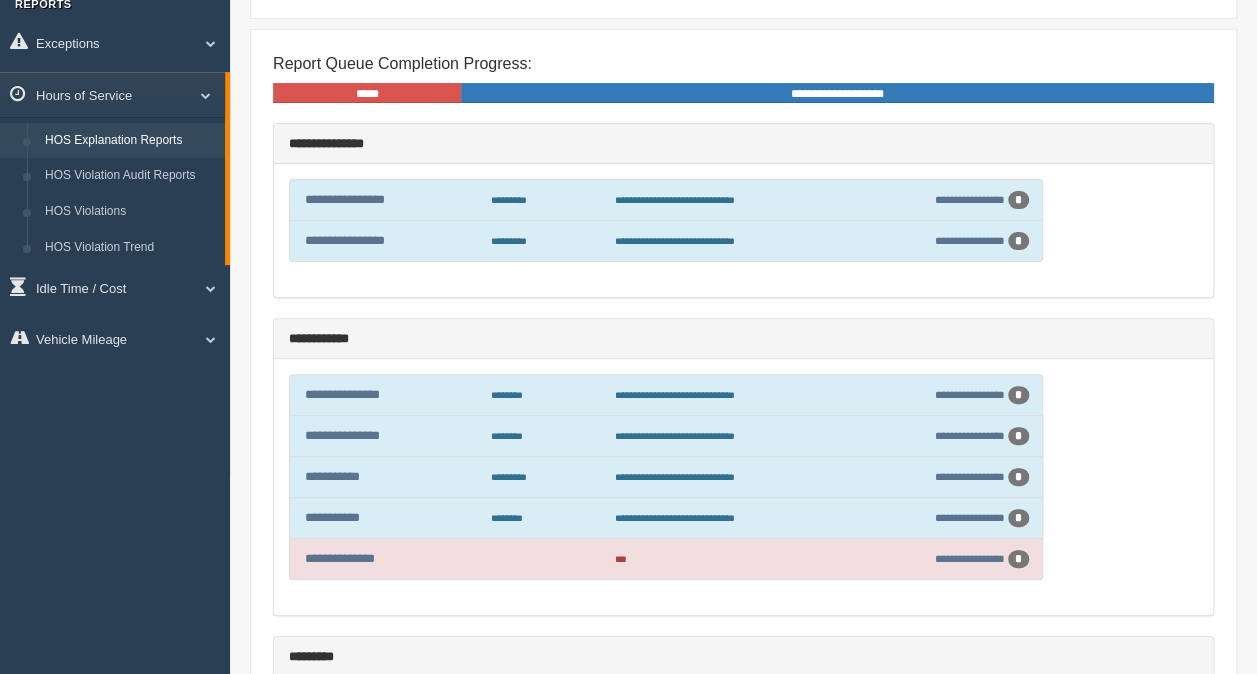 scroll, scrollTop: 300, scrollLeft: 0, axis: vertical 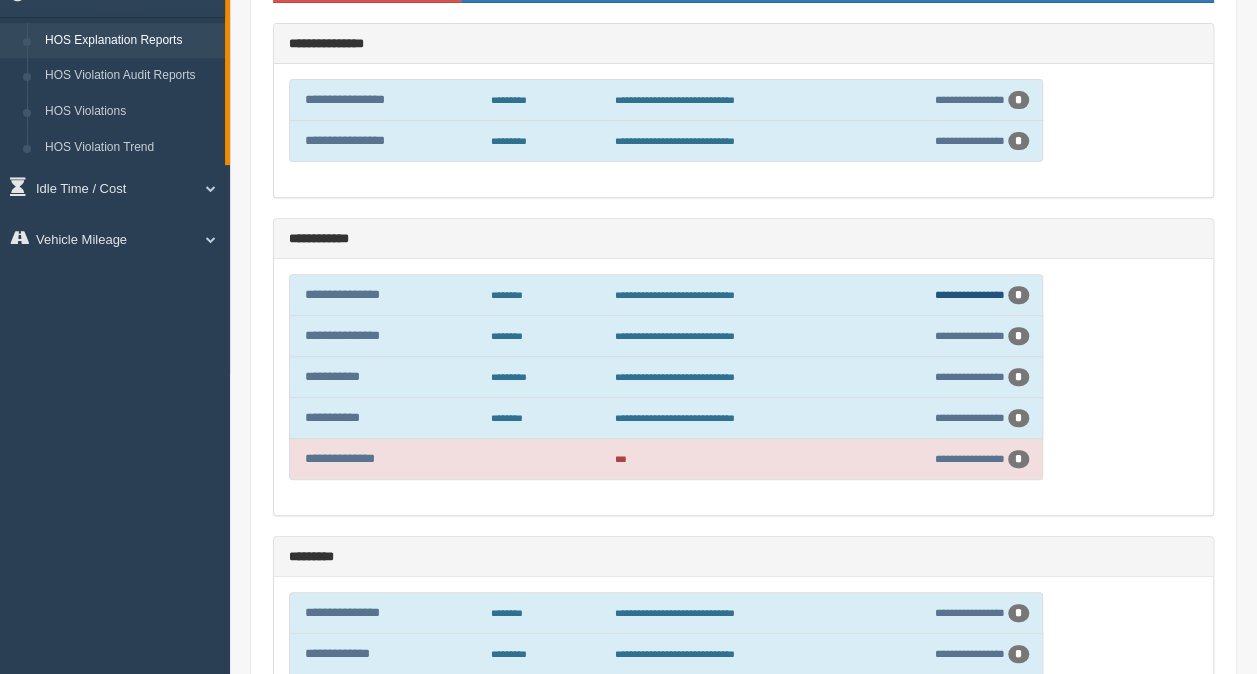 click on "**********" at bounding box center [970, 294] 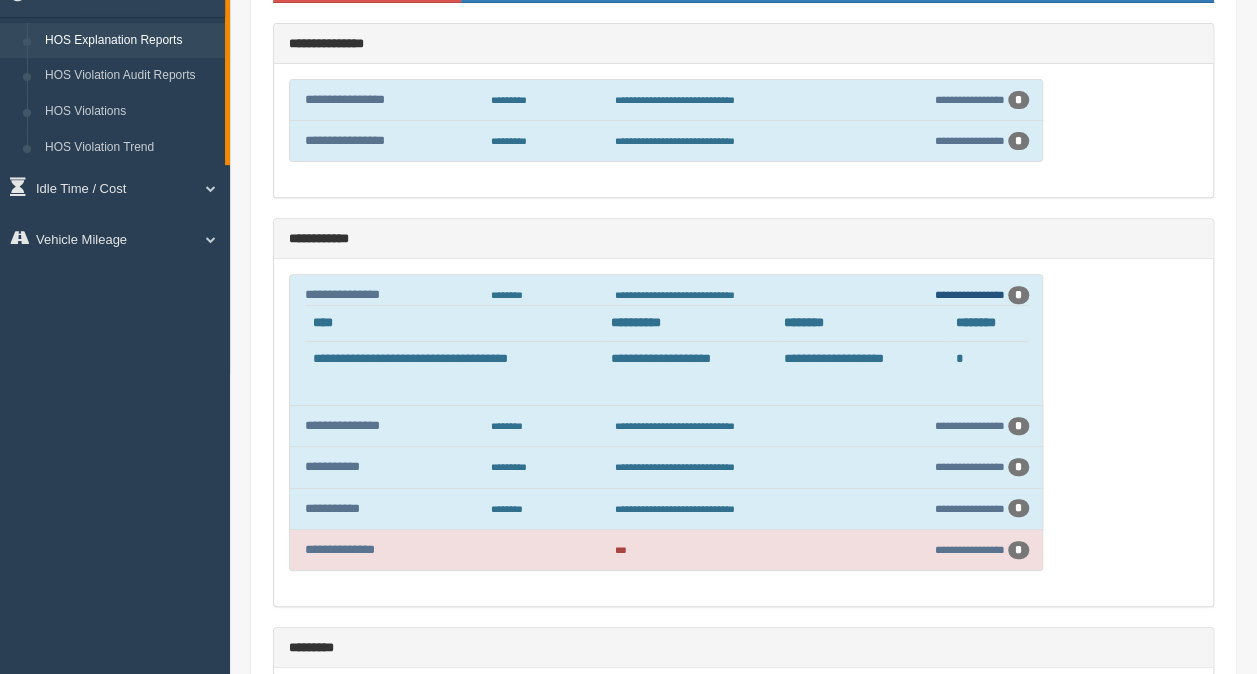 click on "**********" at bounding box center [970, 294] 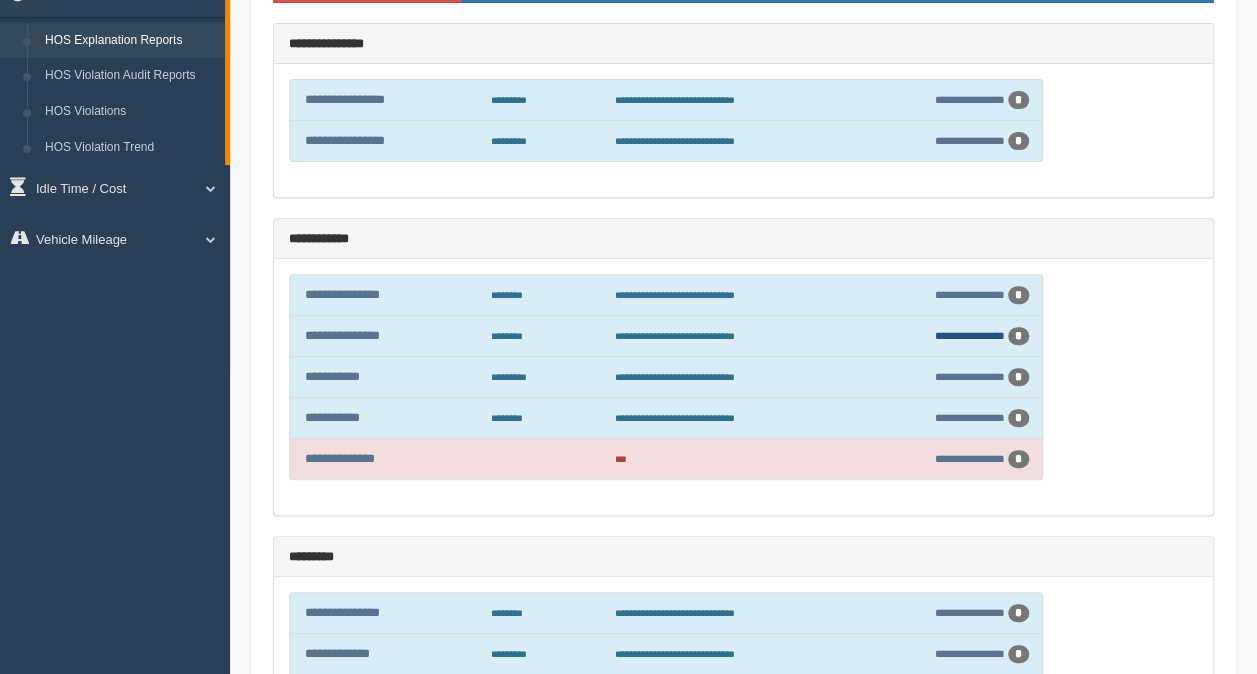 click on "**********" at bounding box center (970, 335) 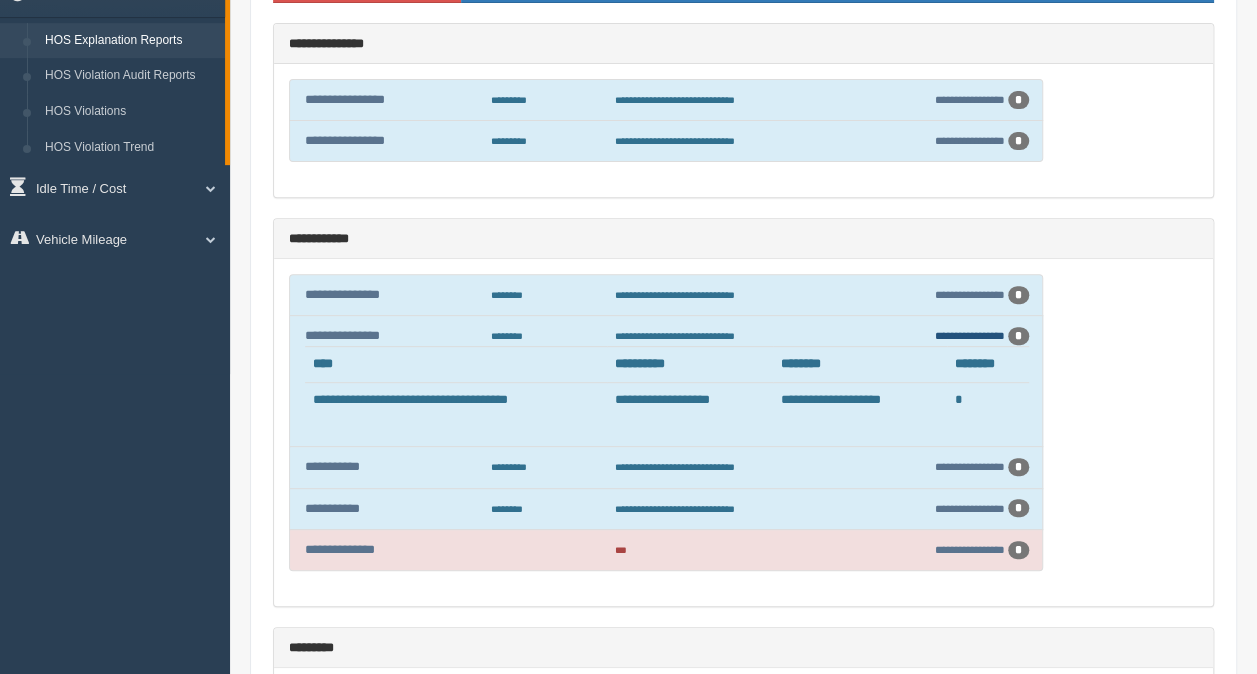 click on "**********" at bounding box center (970, 335) 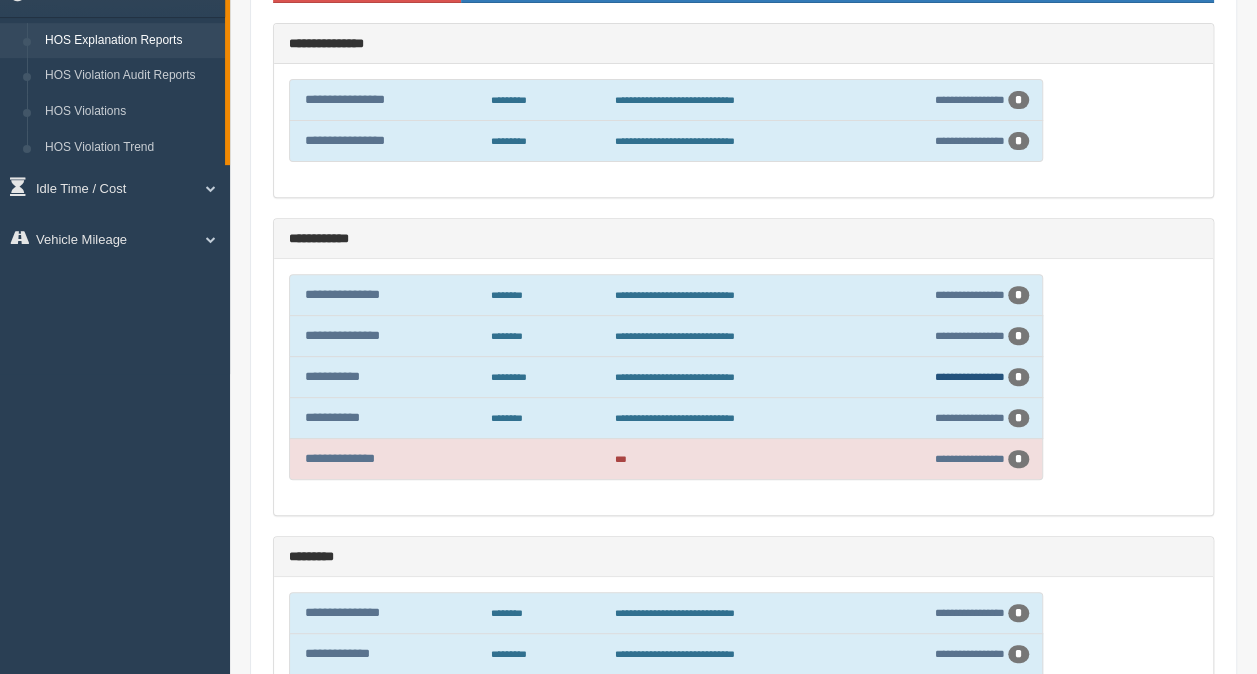 click on "**********" at bounding box center (970, 376) 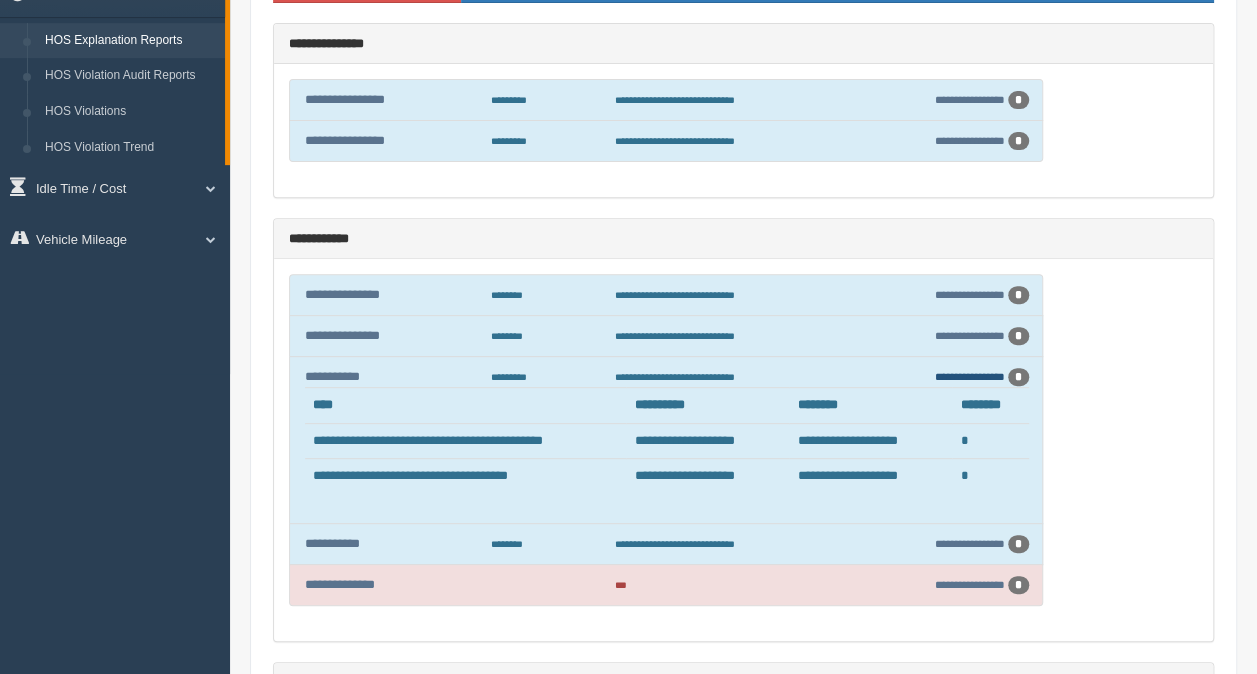 click on "**********" at bounding box center [970, 376] 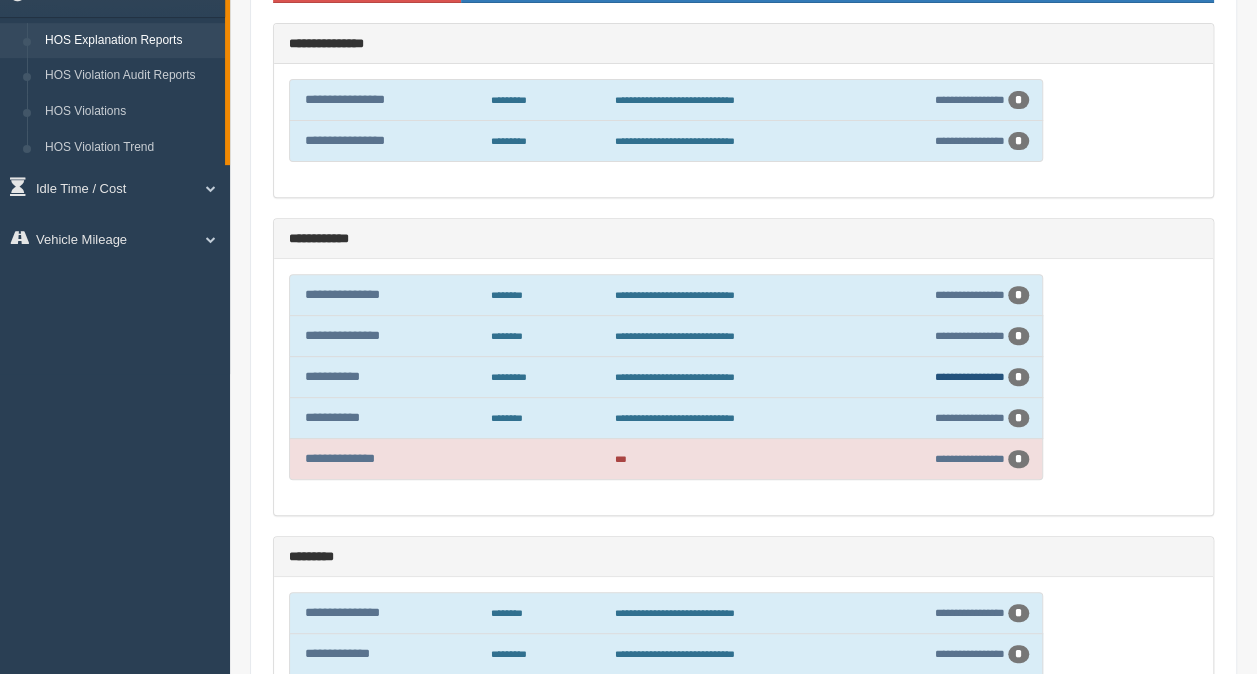 click on "**********" at bounding box center (970, 376) 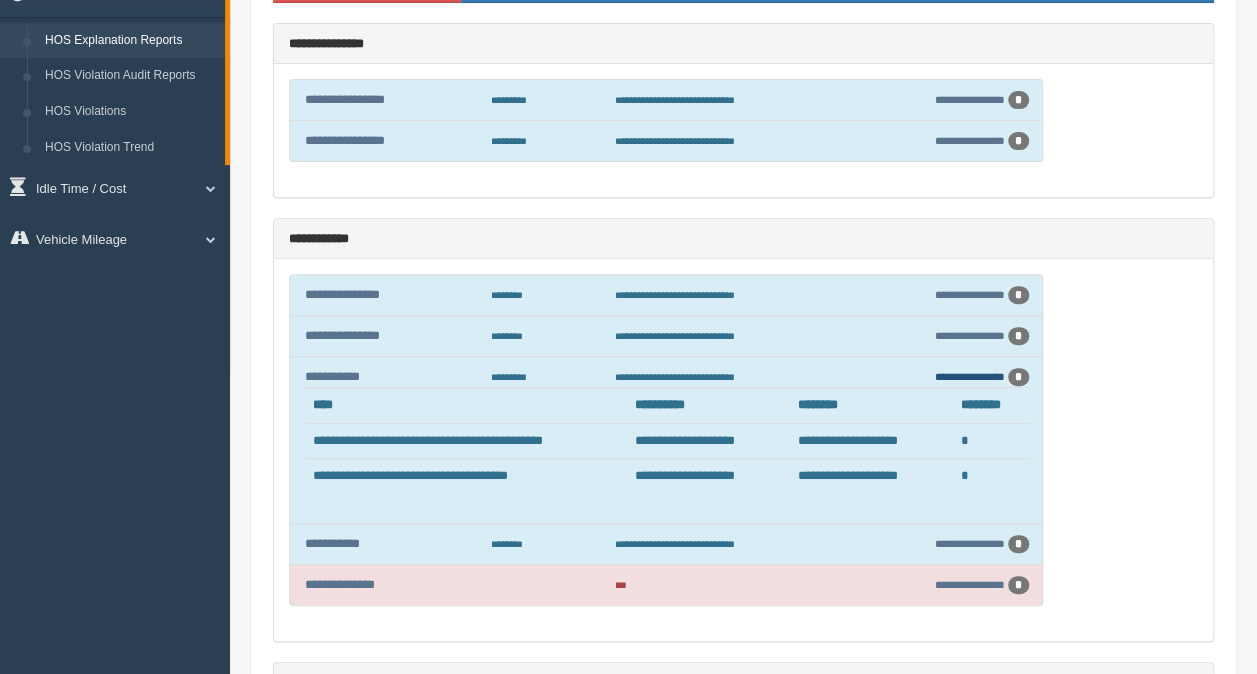 click on "**********" at bounding box center (970, 376) 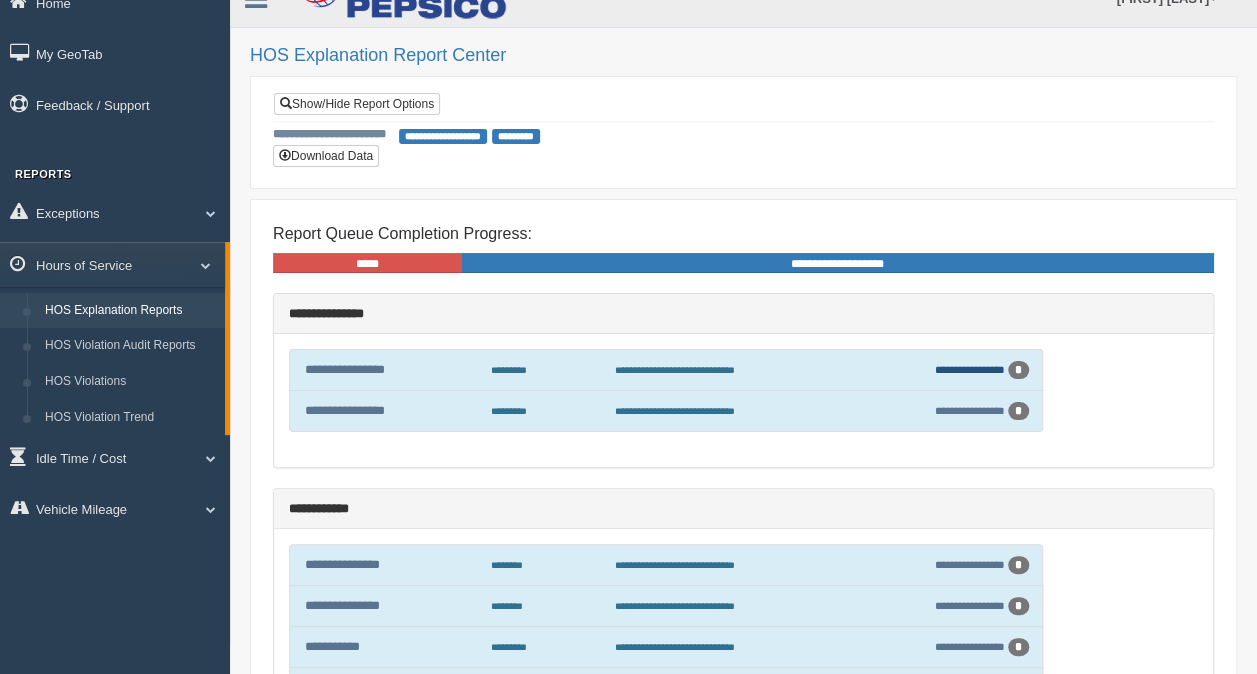 scroll, scrollTop: 0, scrollLeft: 0, axis: both 